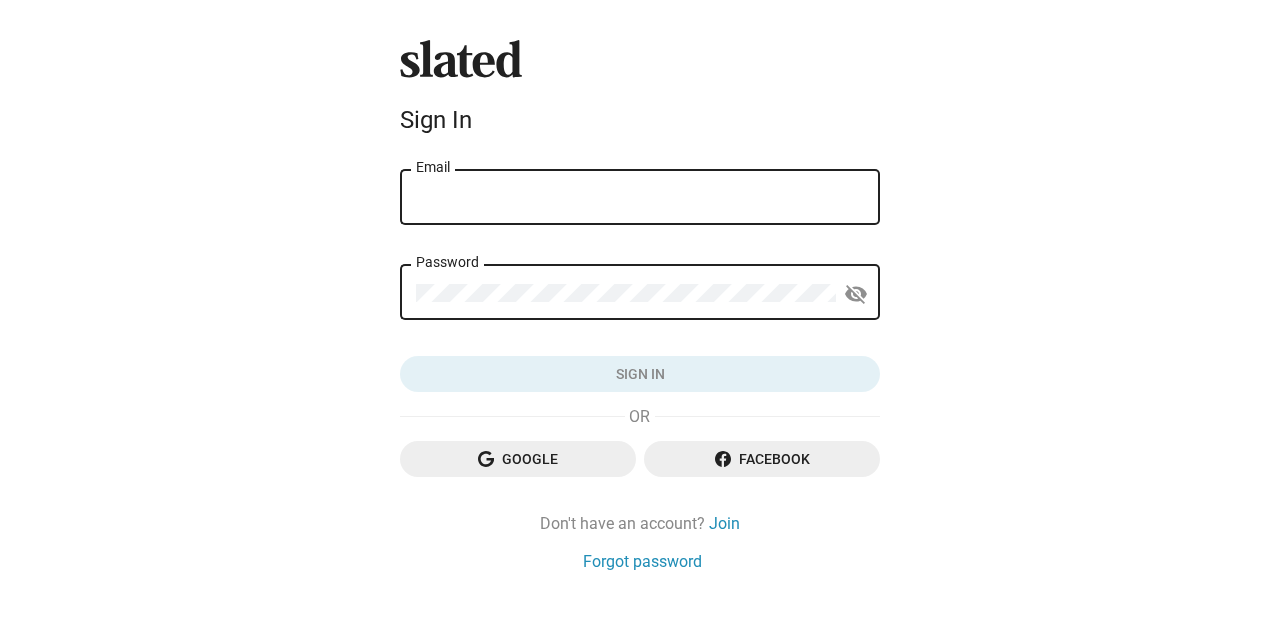 scroll, scrollTop: 0, scrollLeft: 0, axis: both 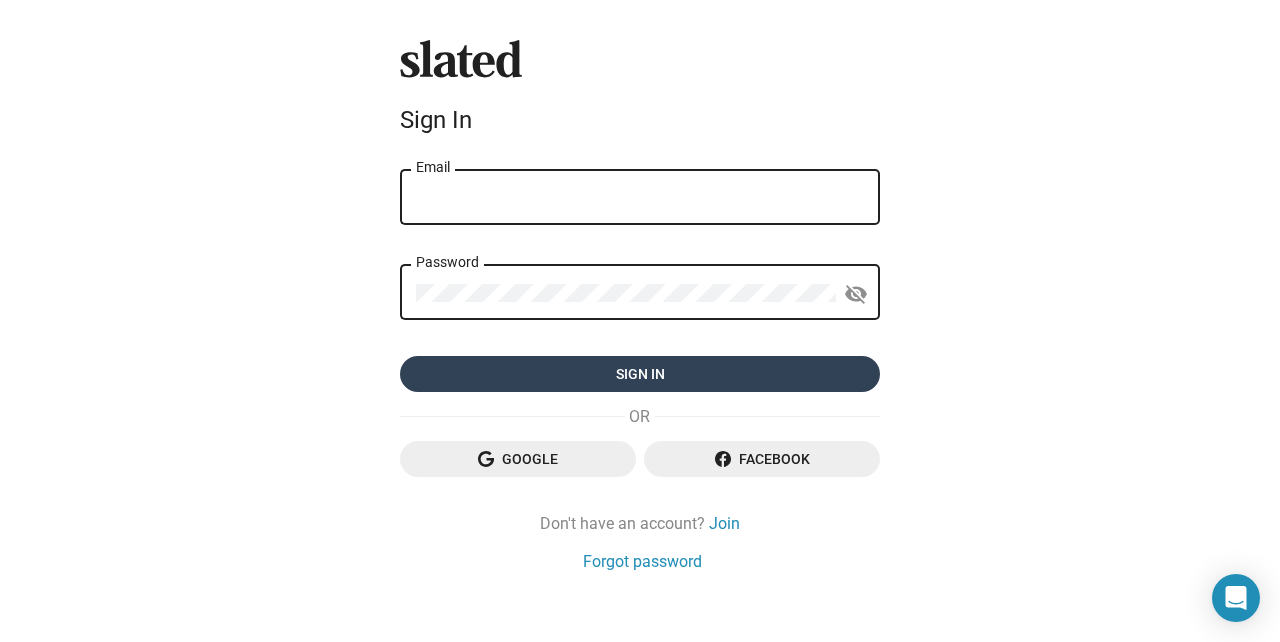 type on "[FIRST]@[EXAMPLE.COM]" 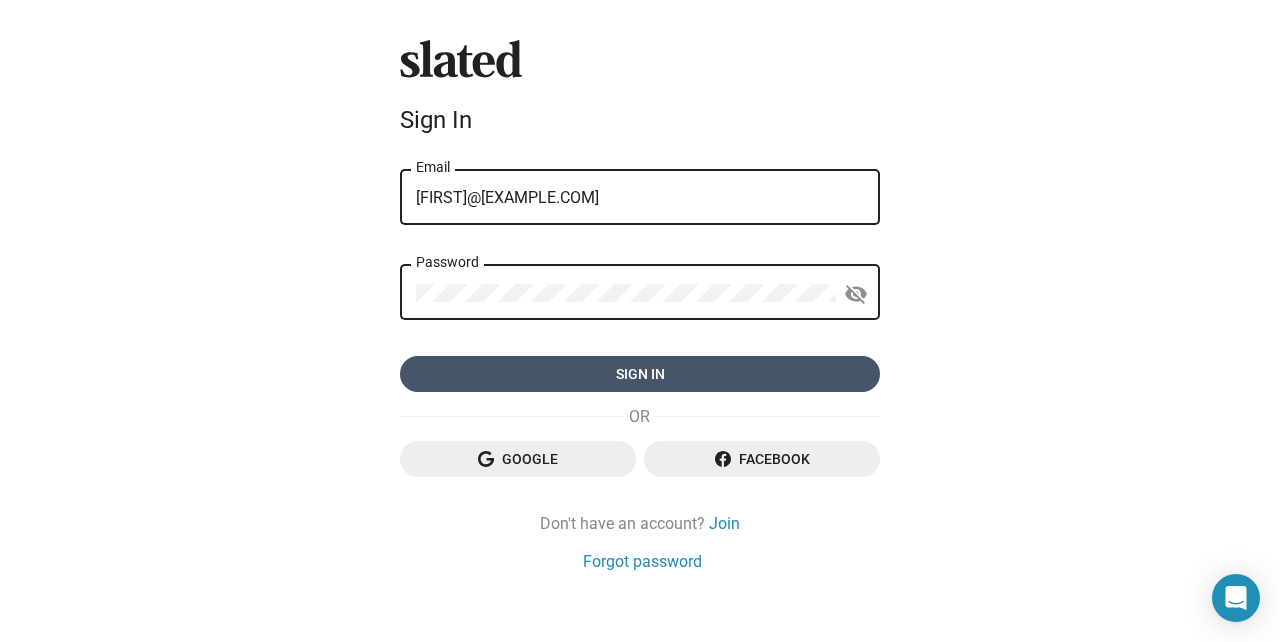 click on "Sign in" 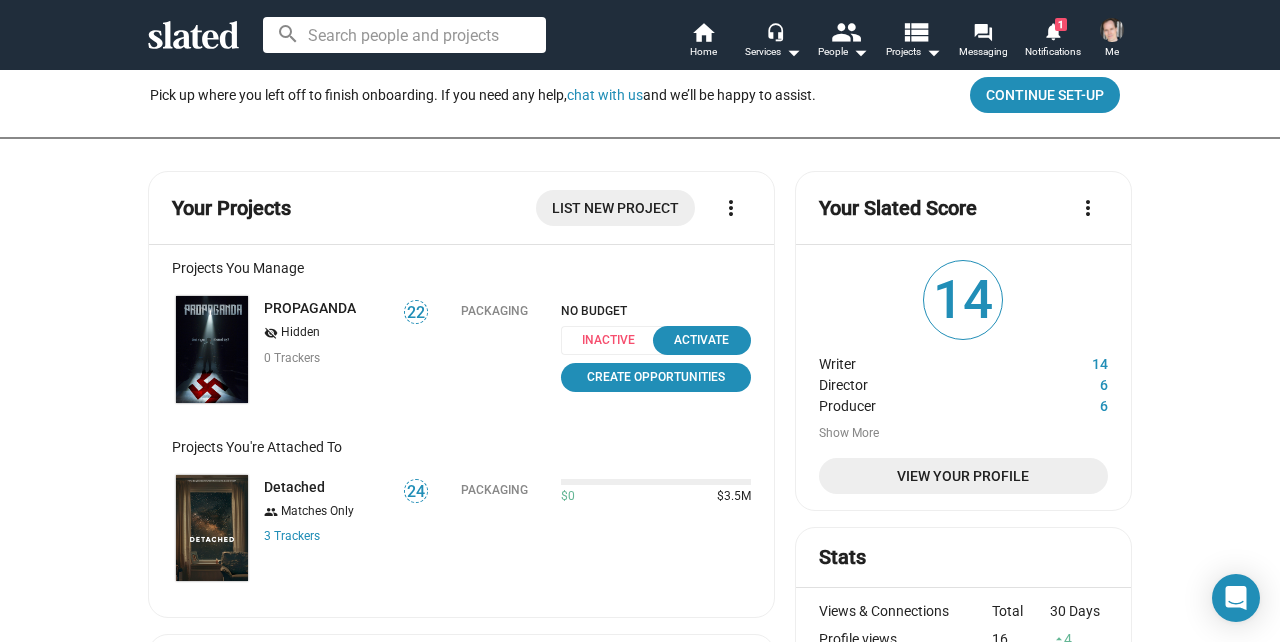 scroll, scrollTop: 0, scrollLeft: 0, axis: both 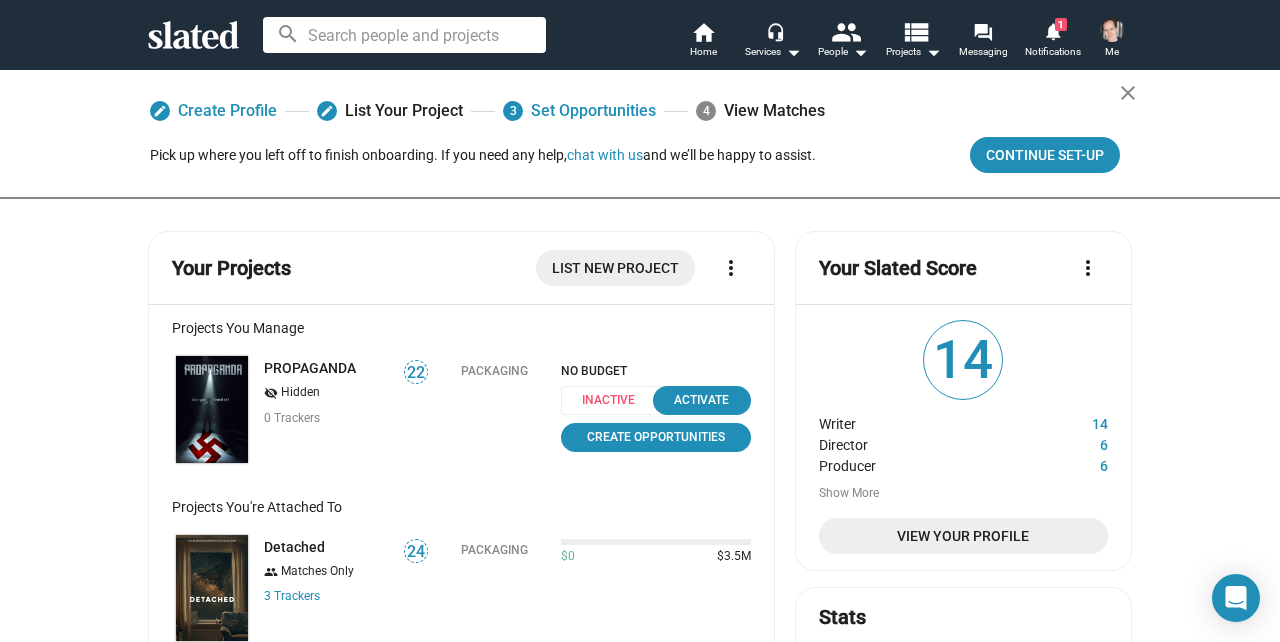 click at bounding box center (1112, 30) 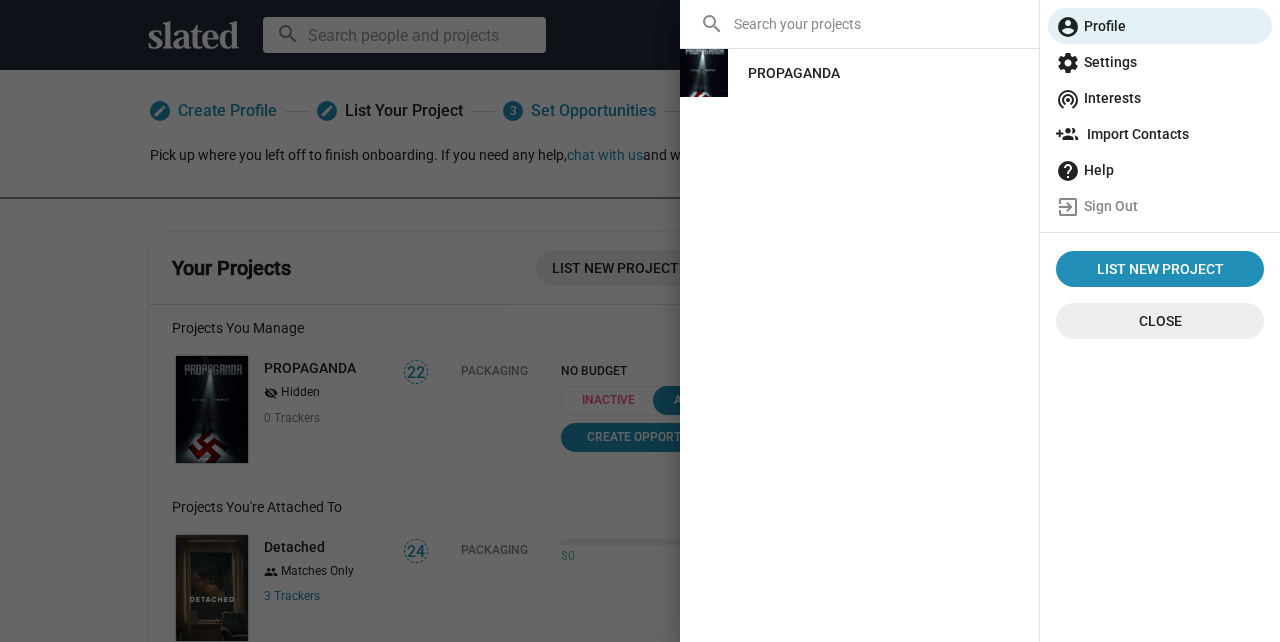 click 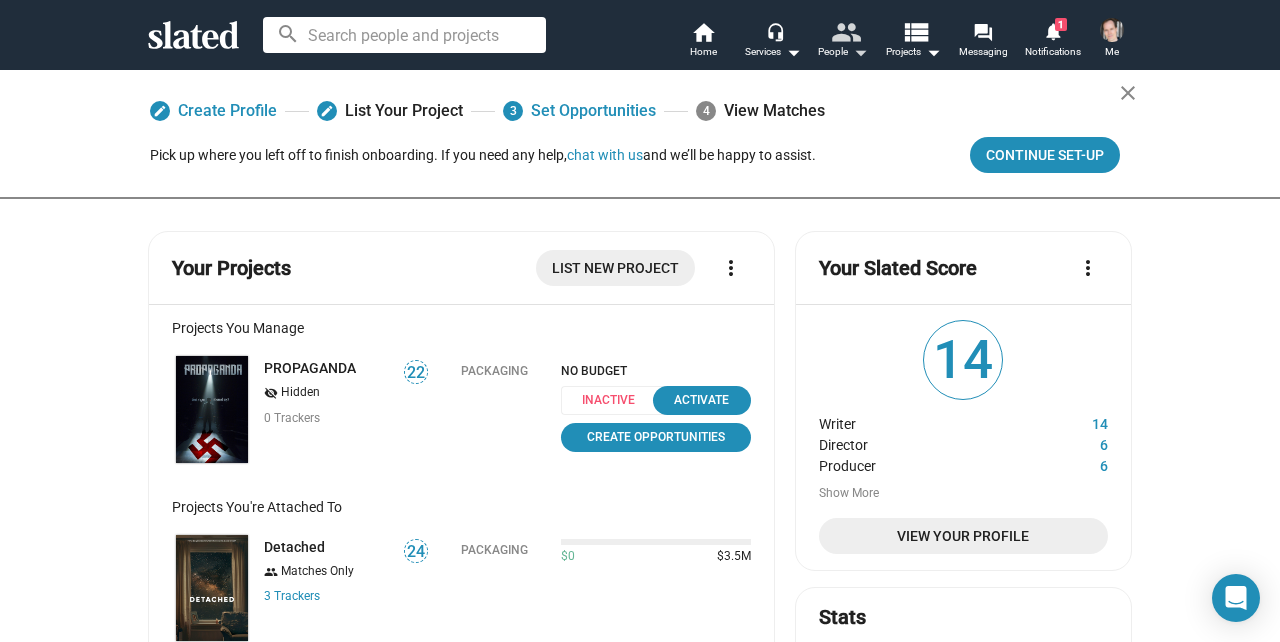click on "people" at bounding box center [845, 31] 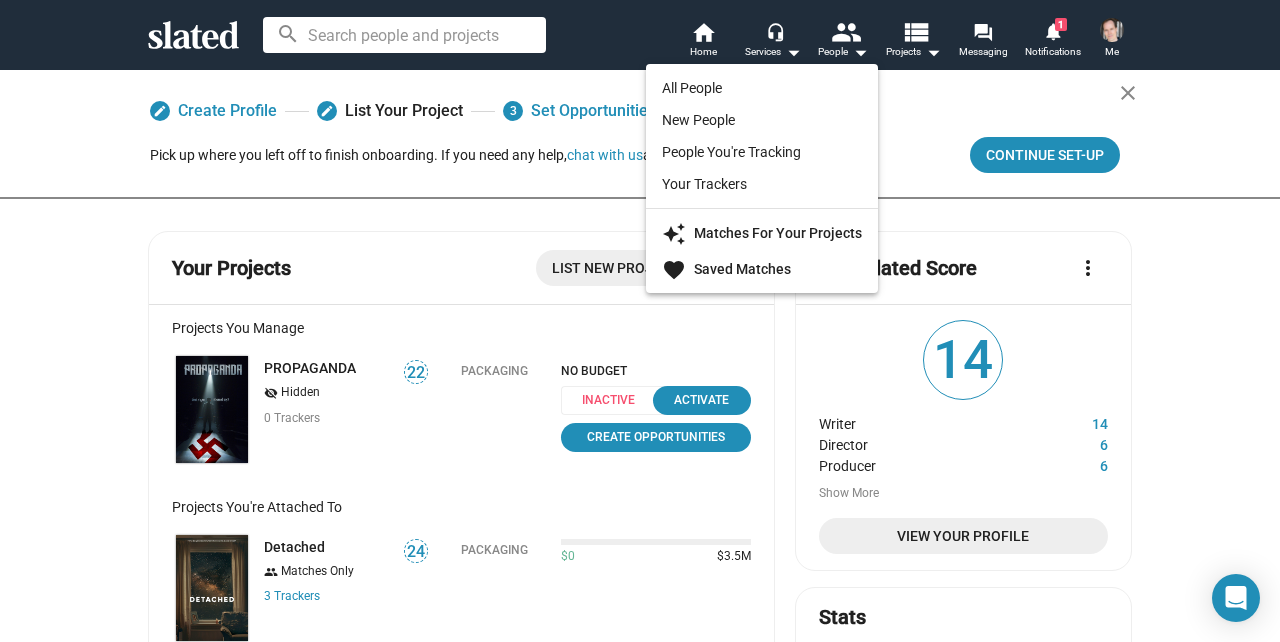 click at bounding box center [640, 321] 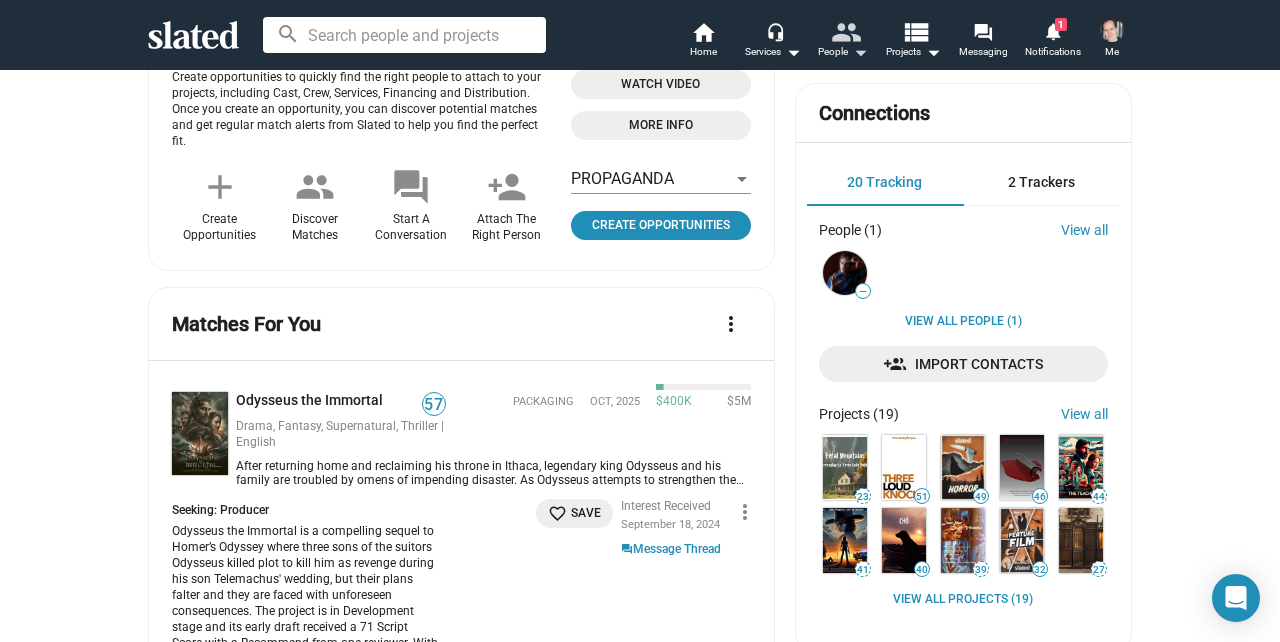 scroll, scrollTop: 733, scrollLeft: 0, axis: vertical 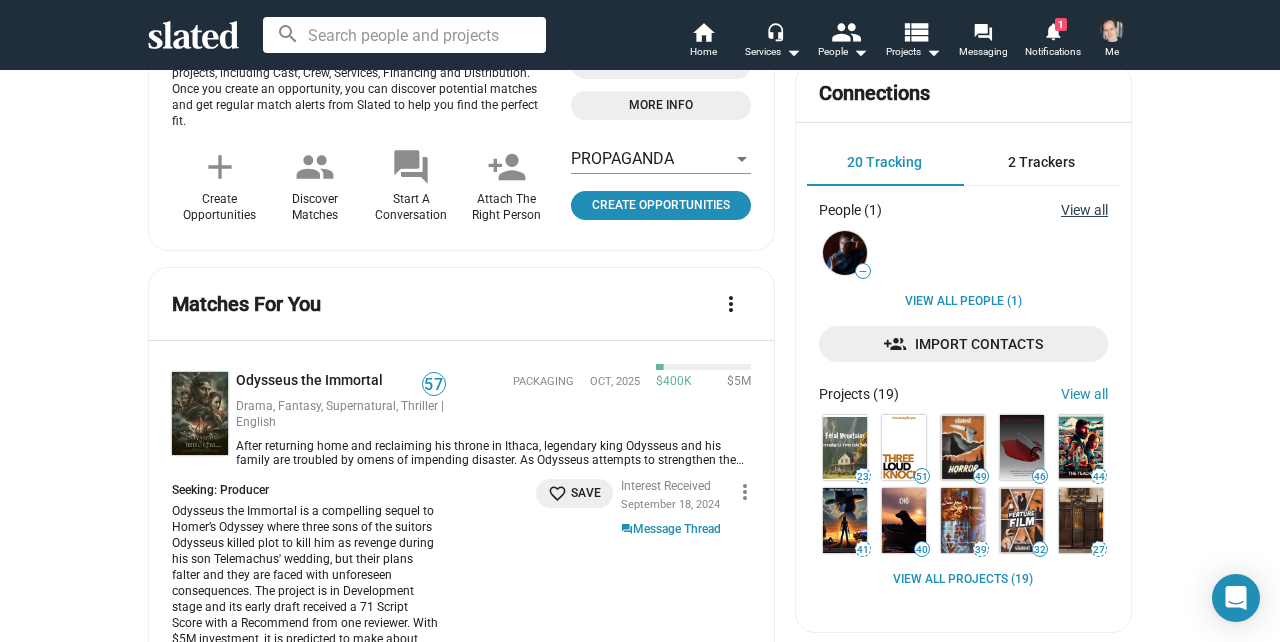 click on "View all" at bounding box center (1084, 210) 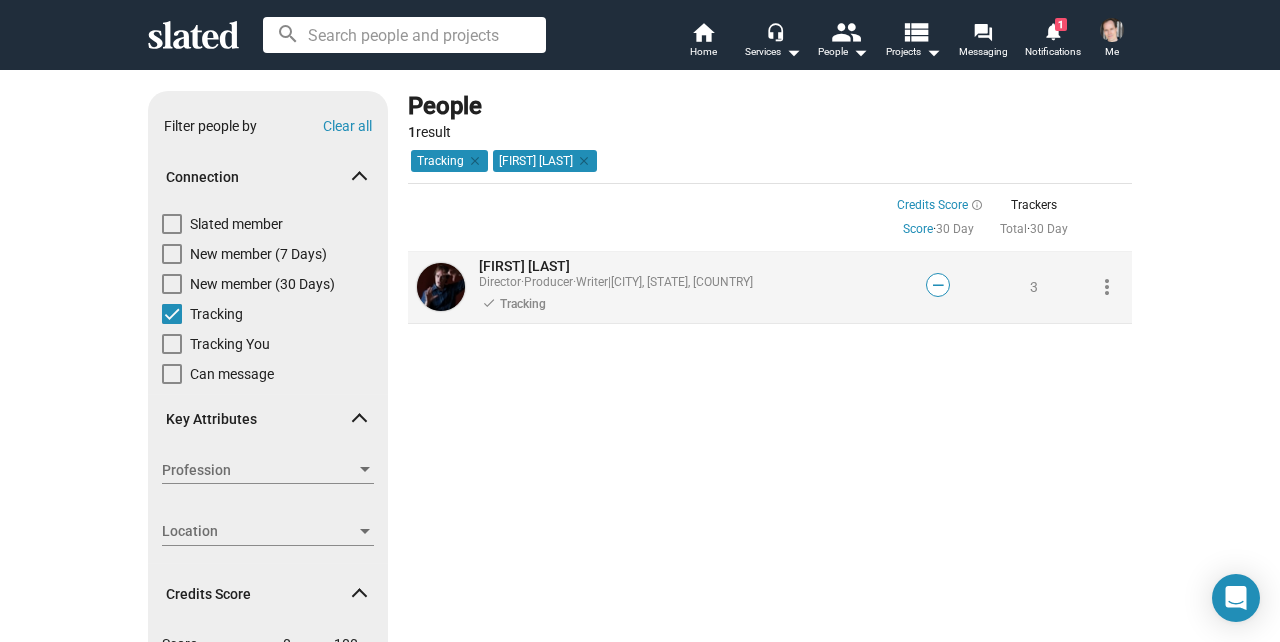 scroll, scrollTop: 0, scrollLeft: 0, axis: both 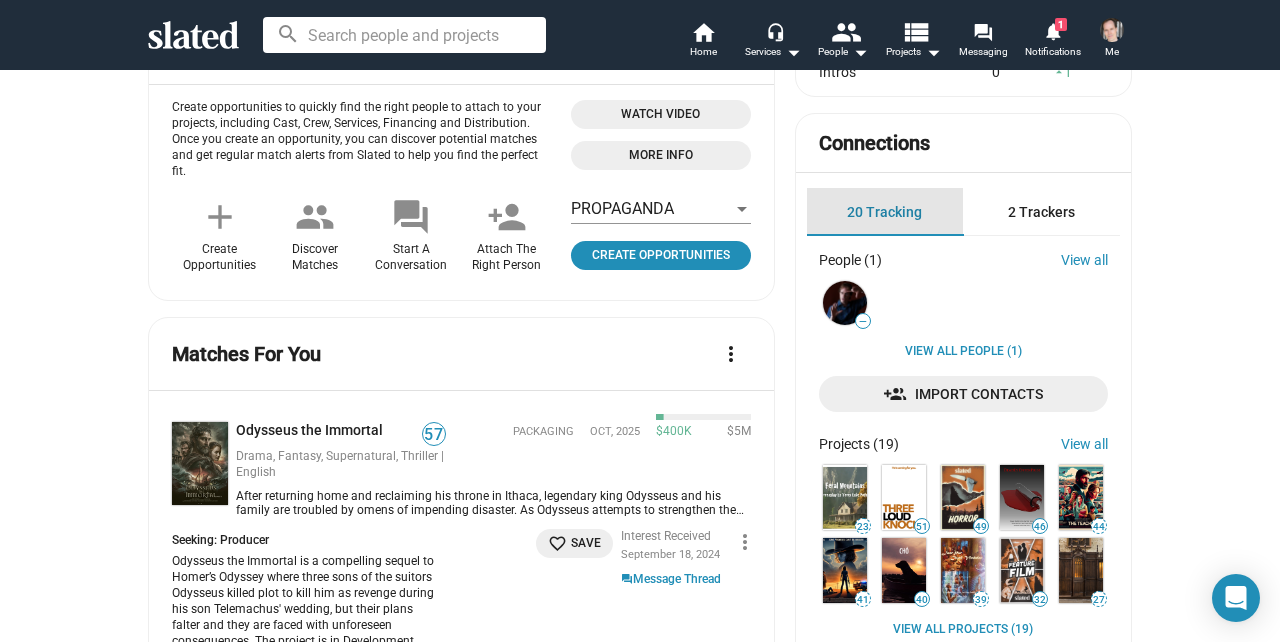 click on "20 Tracking" at bounding box center [884, 212] 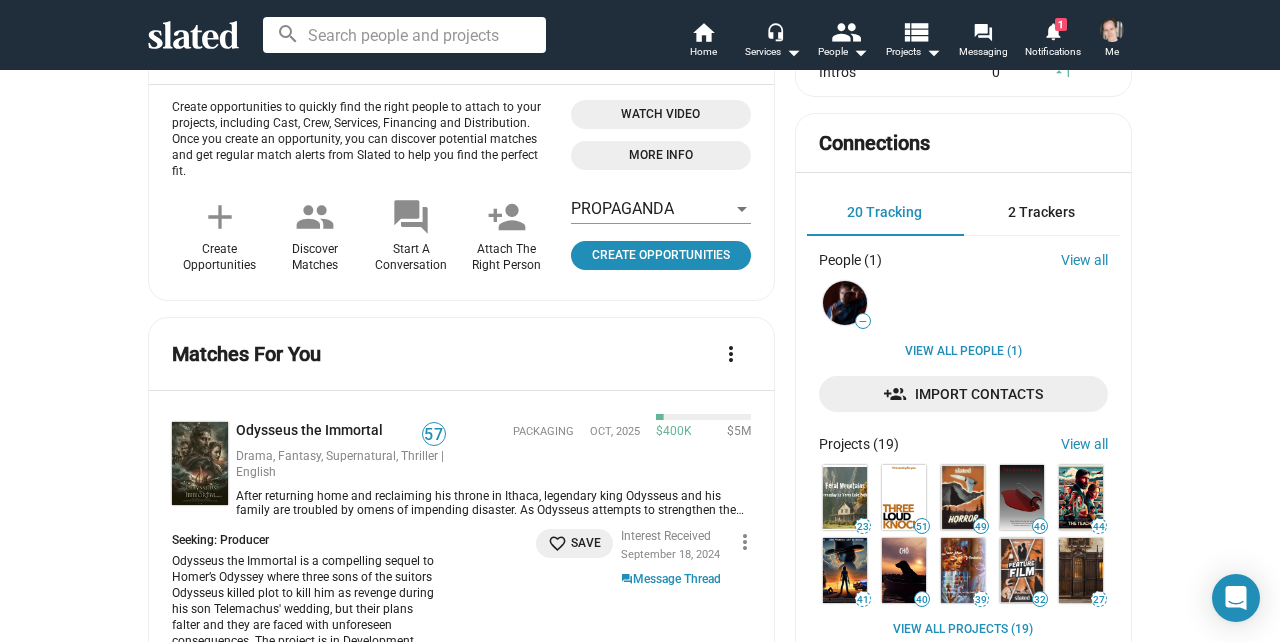click on "20 Tracking" at bounding box center [884, 212] 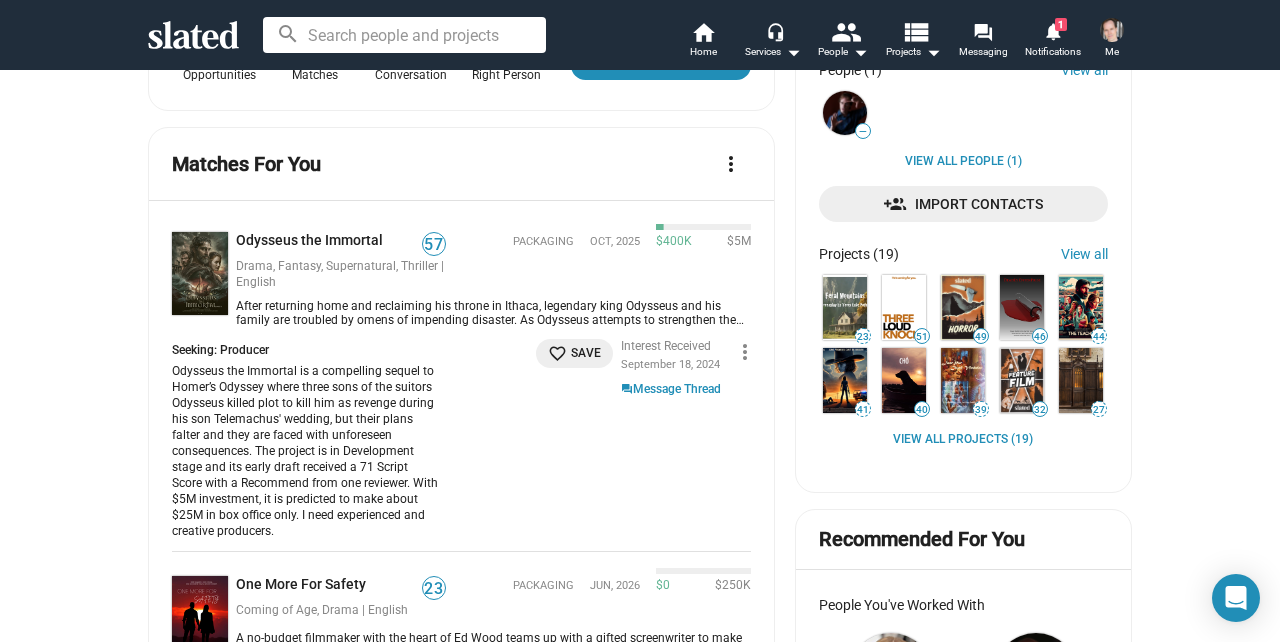 scroll, scrollTop: 908, scrollLeft: 0, axis: vertical 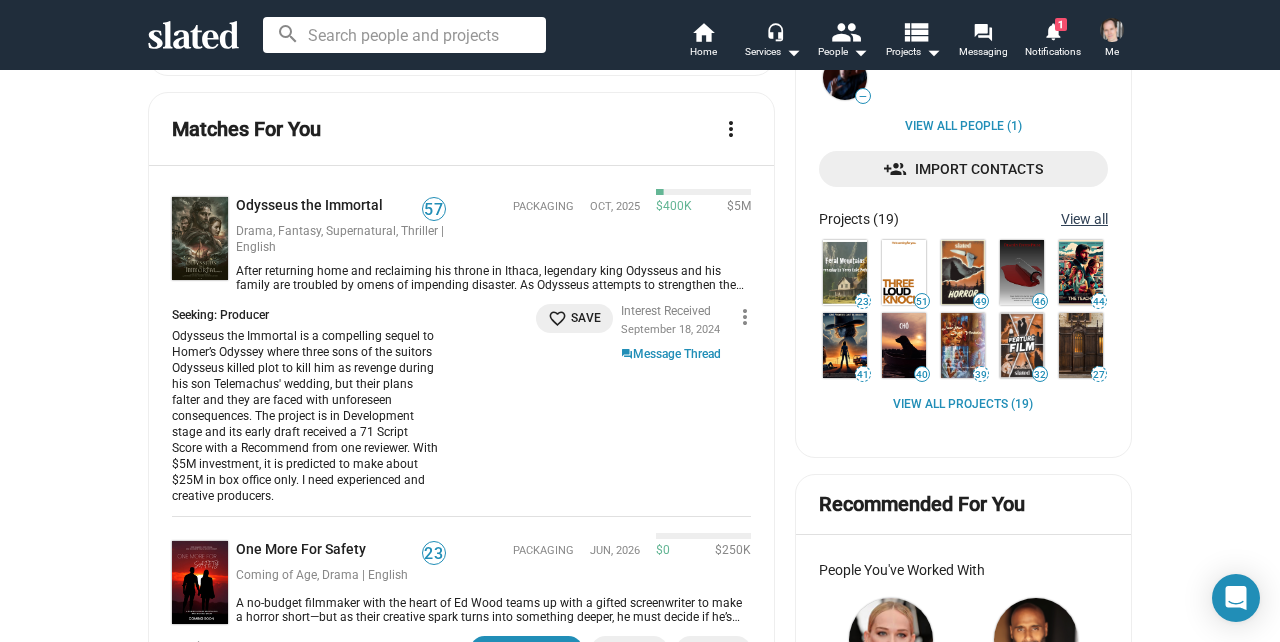 click on "View all" at bounding box center (1084, 219) 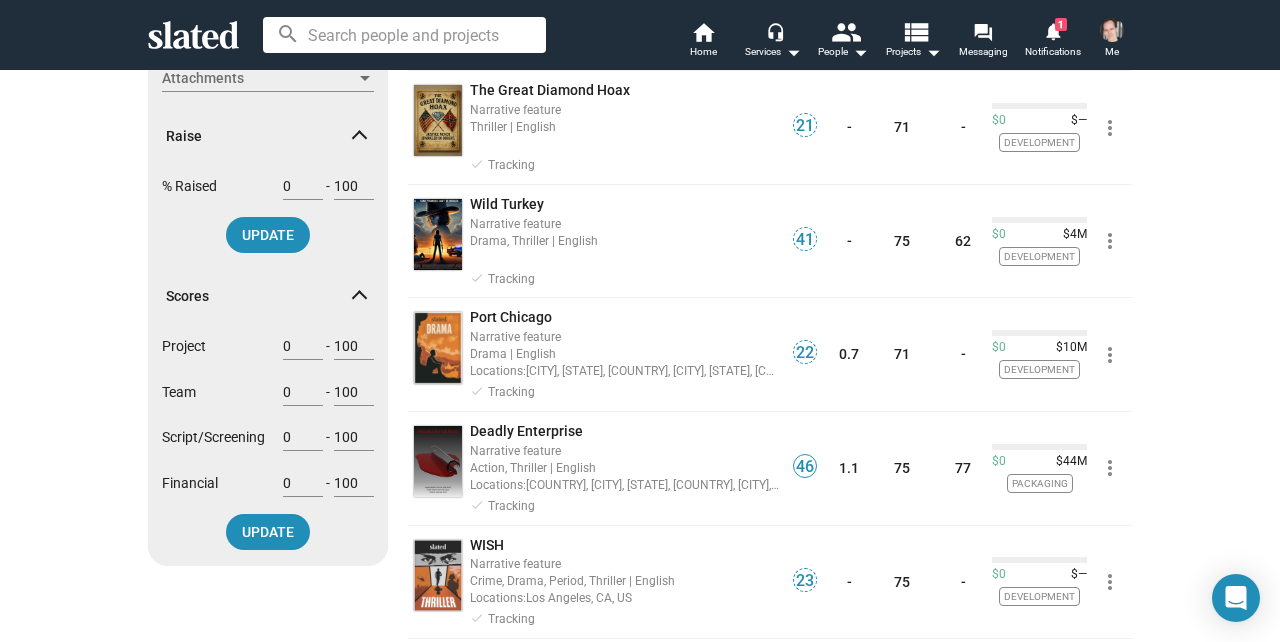 scroll, scrollTop: 769, scrollLeft: 0, axis: vertical 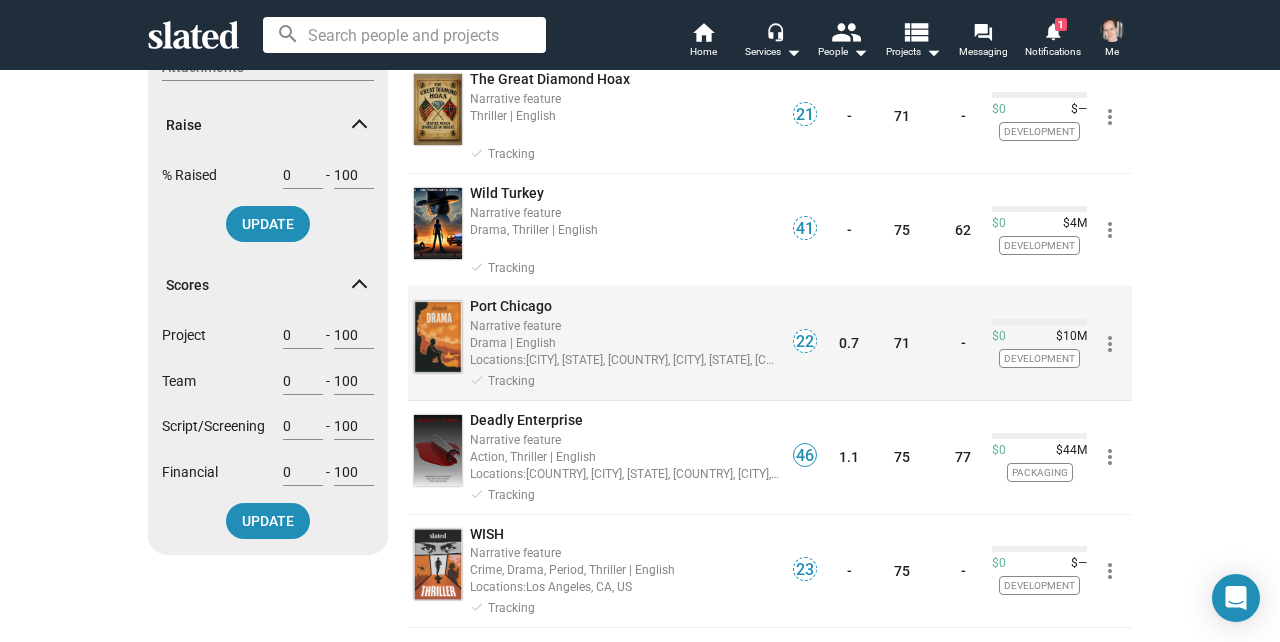 click on "Drama | English" 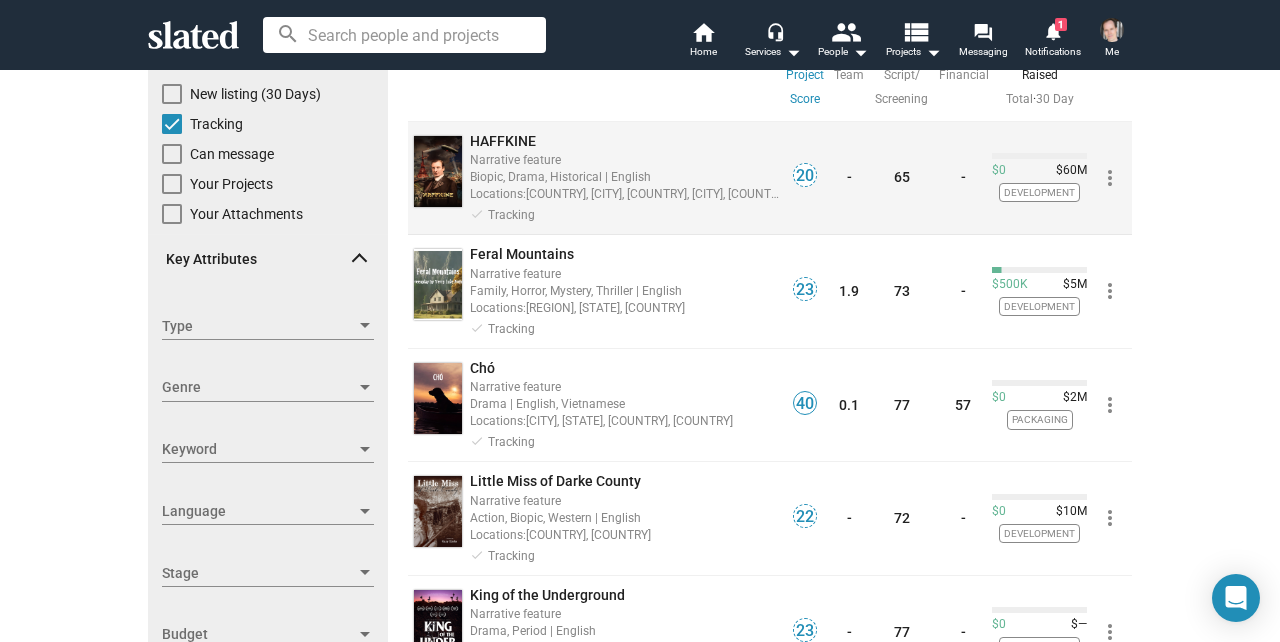 scroll, scrollTop: 142, scrollLeft: 0, axis: vertical 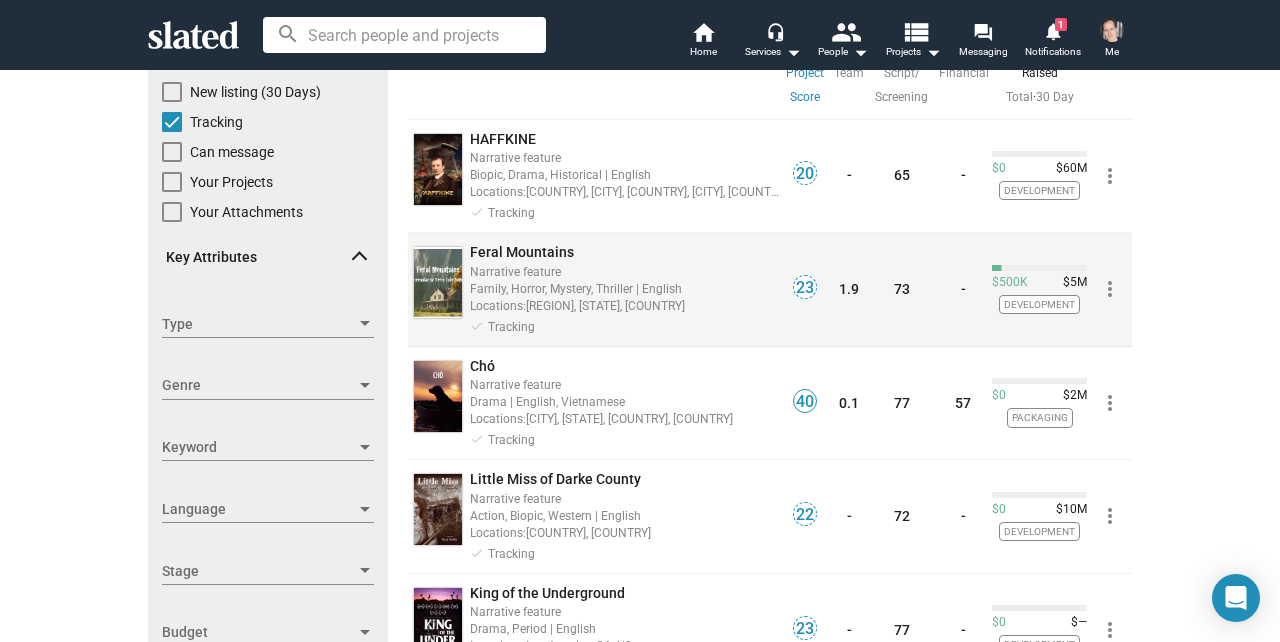 click on "Narrative feature" 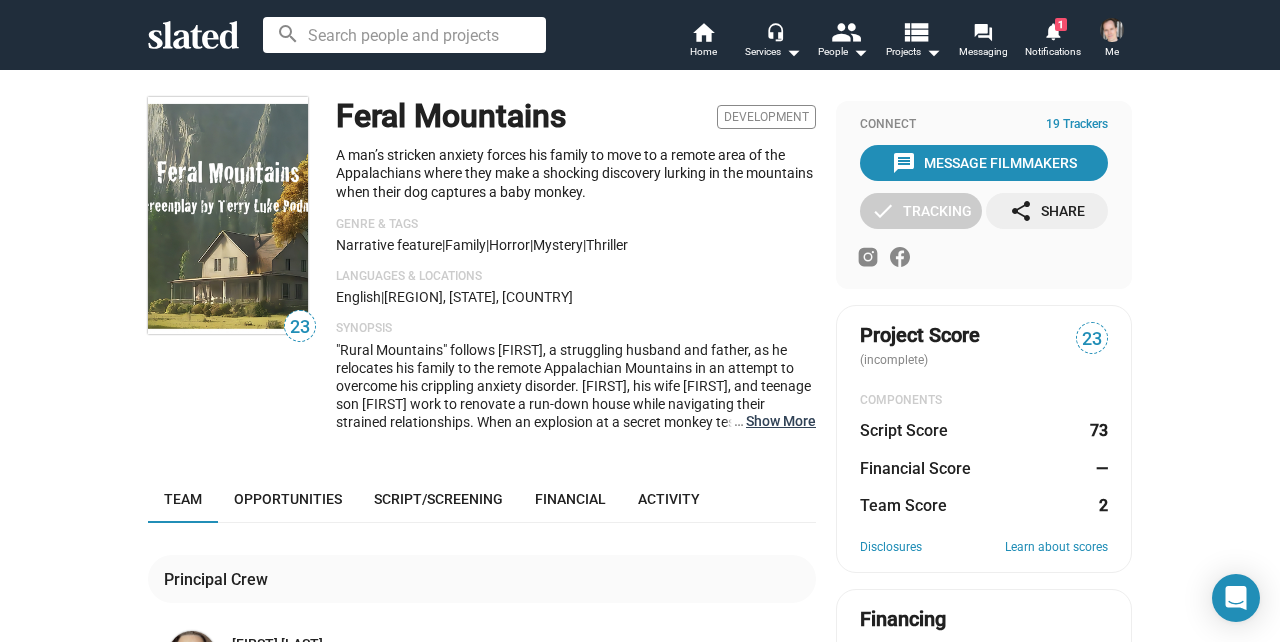 click on "… Show More" 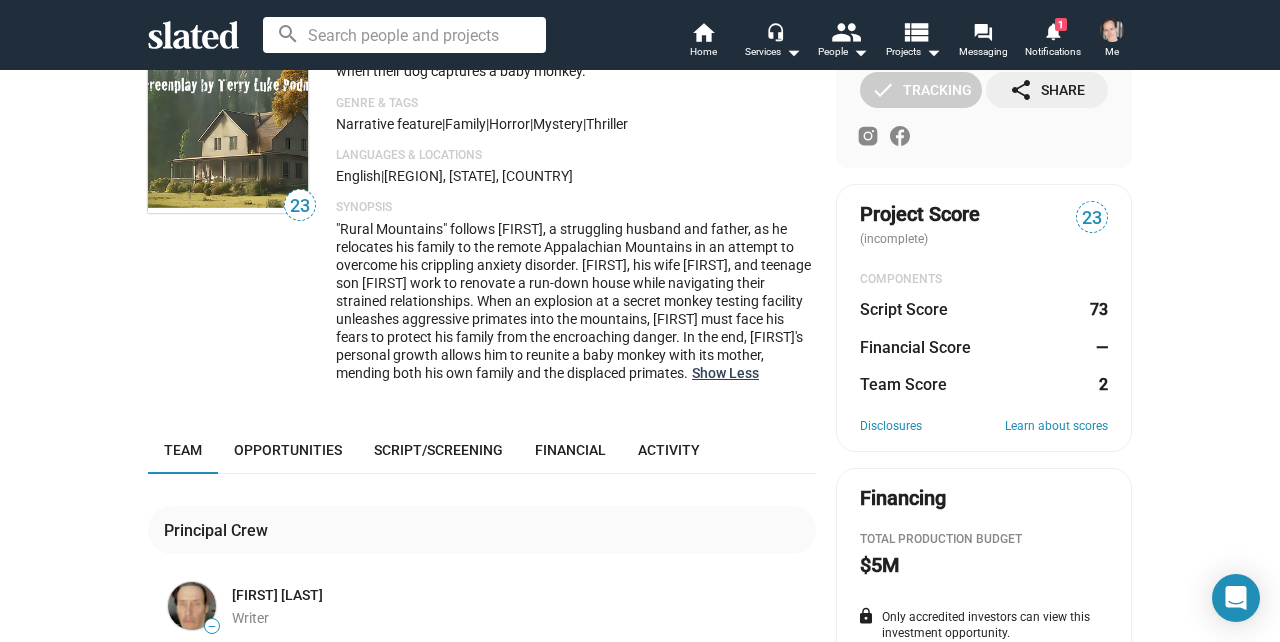 scroll, scrollTop: 0, scrollLeft: 0, axis: both 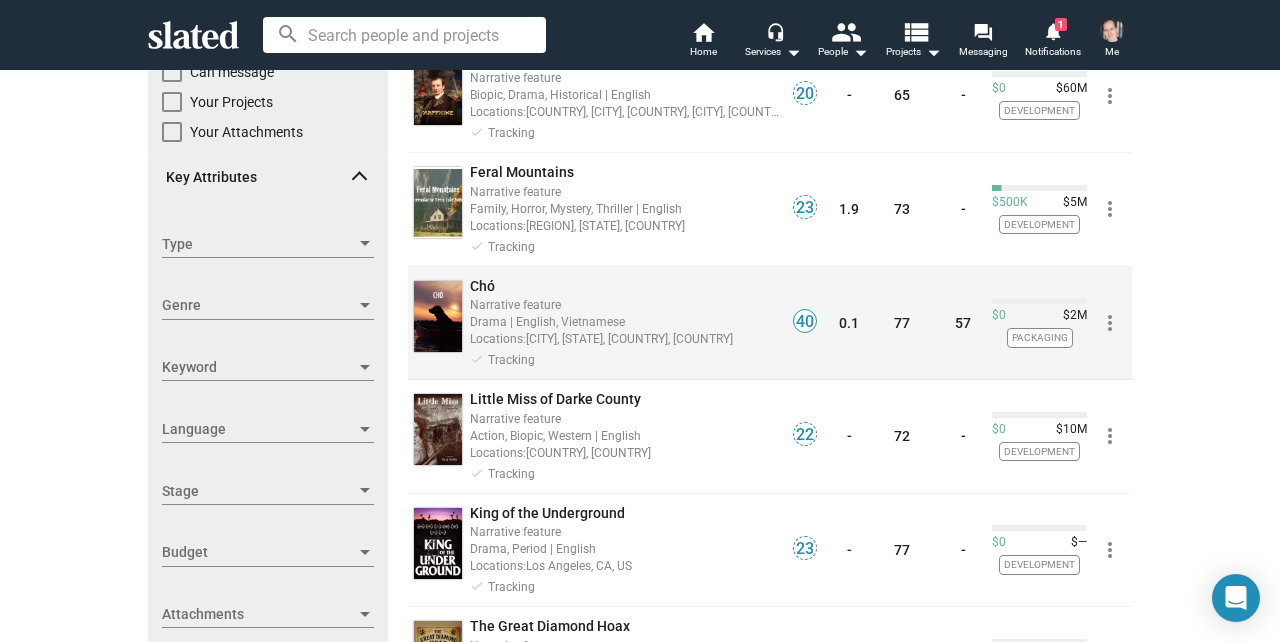 click on "Locations:" 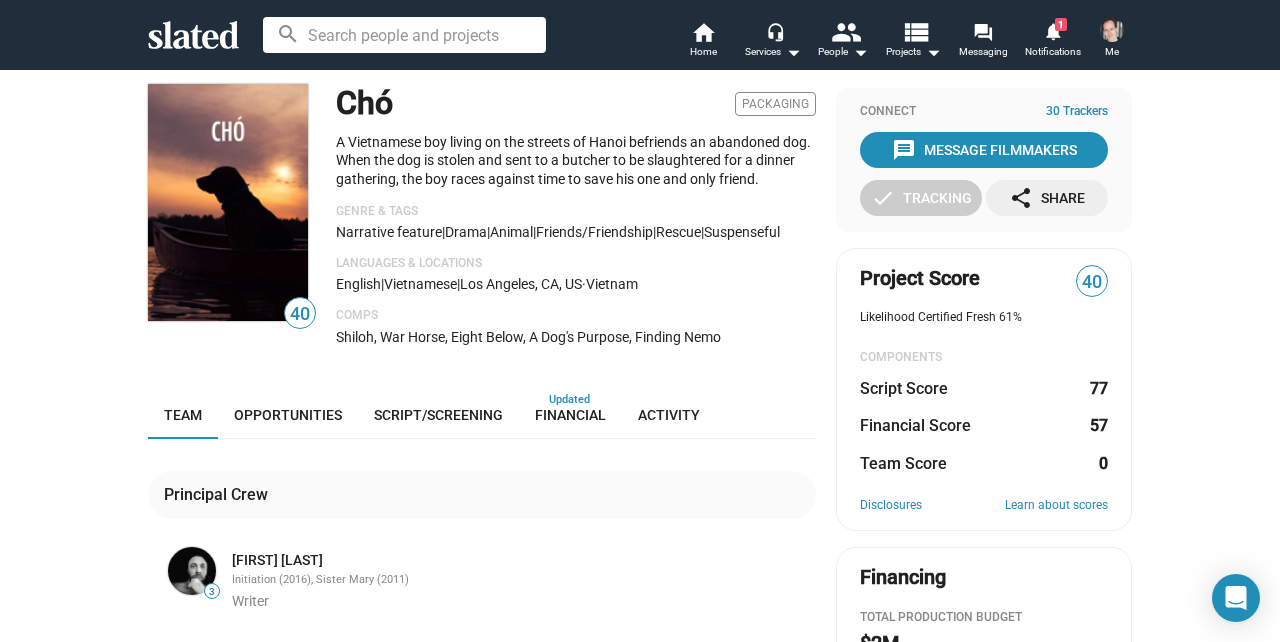 scroll, scrollTop: 0, scrollLeft: 0, axis: both 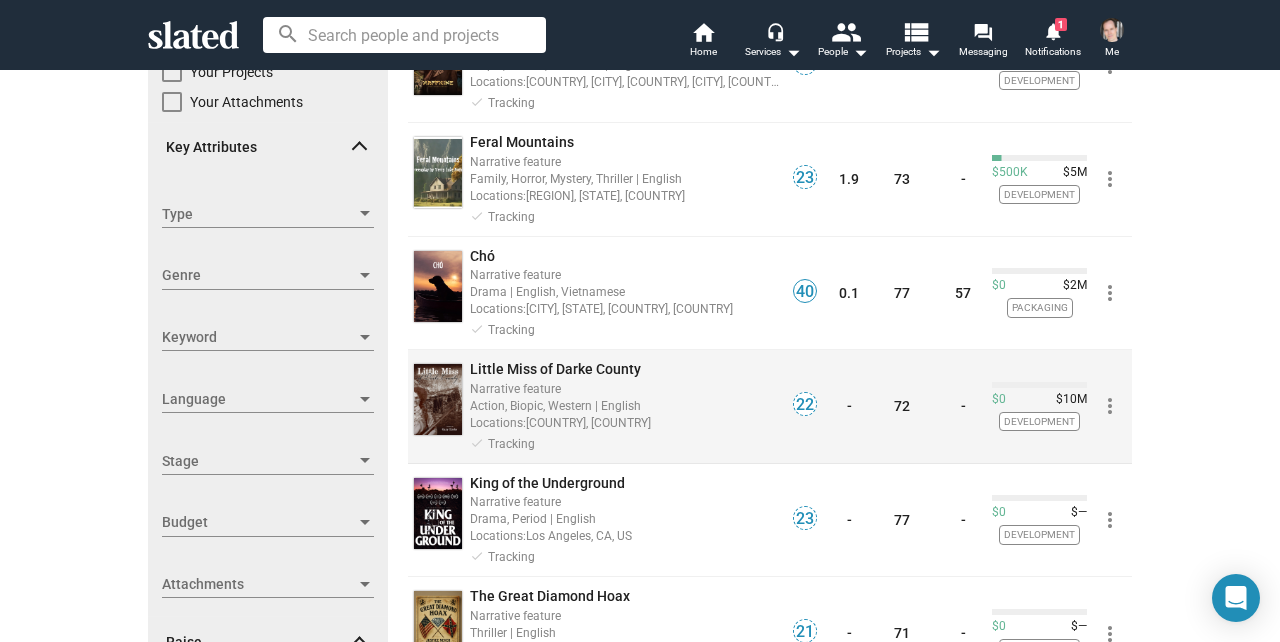 click on "Action, Biopic, Western | English" 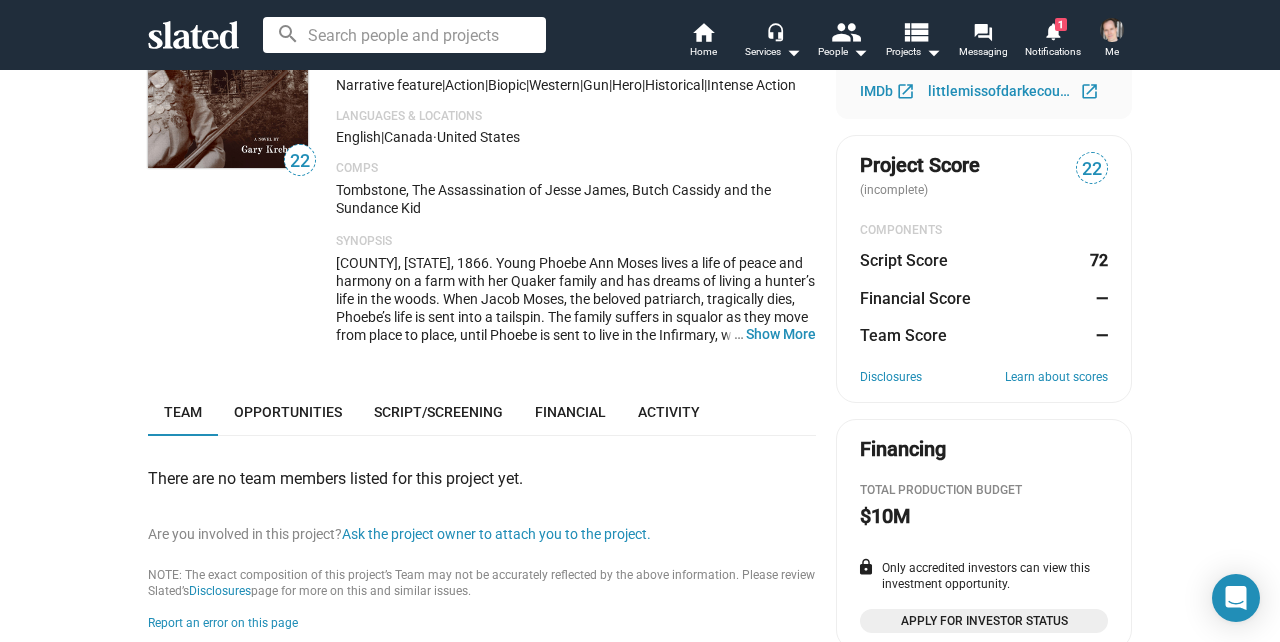 scroll, scrollTop: 171, scrollLeft: 0, axis: vertical 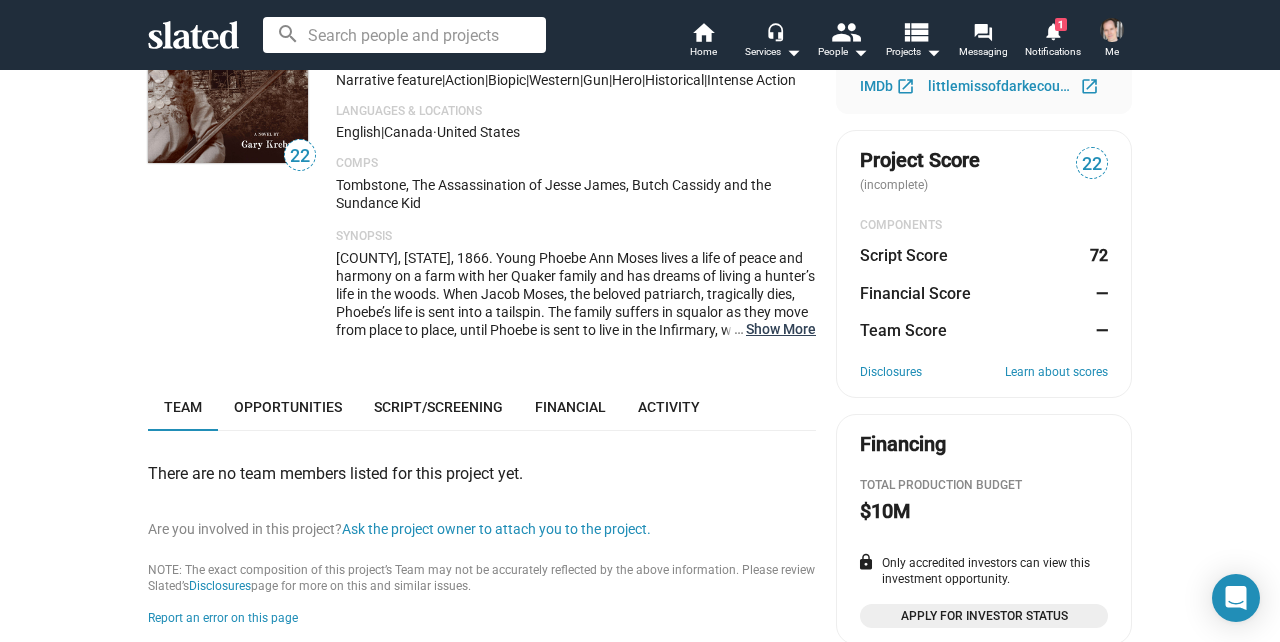 click on "… Show More" 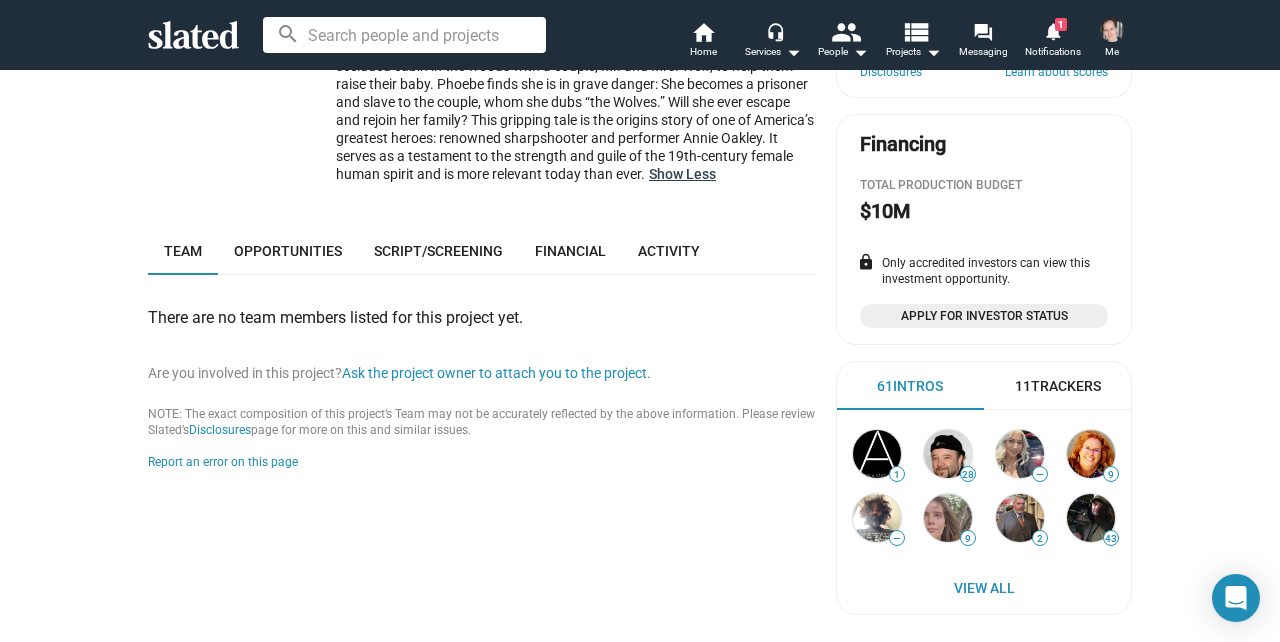 scroll, scrollTop: 472, scrollLeft: 0, axis: vertical 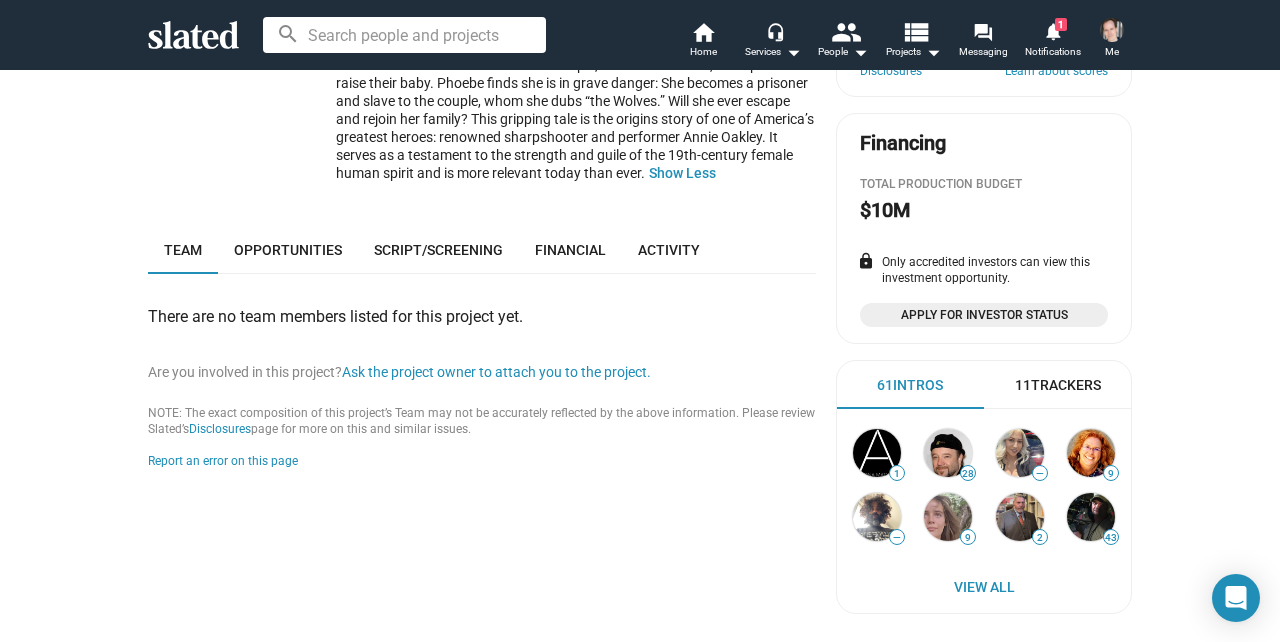 click on "61  Intros" at bounding box center (910, 385) 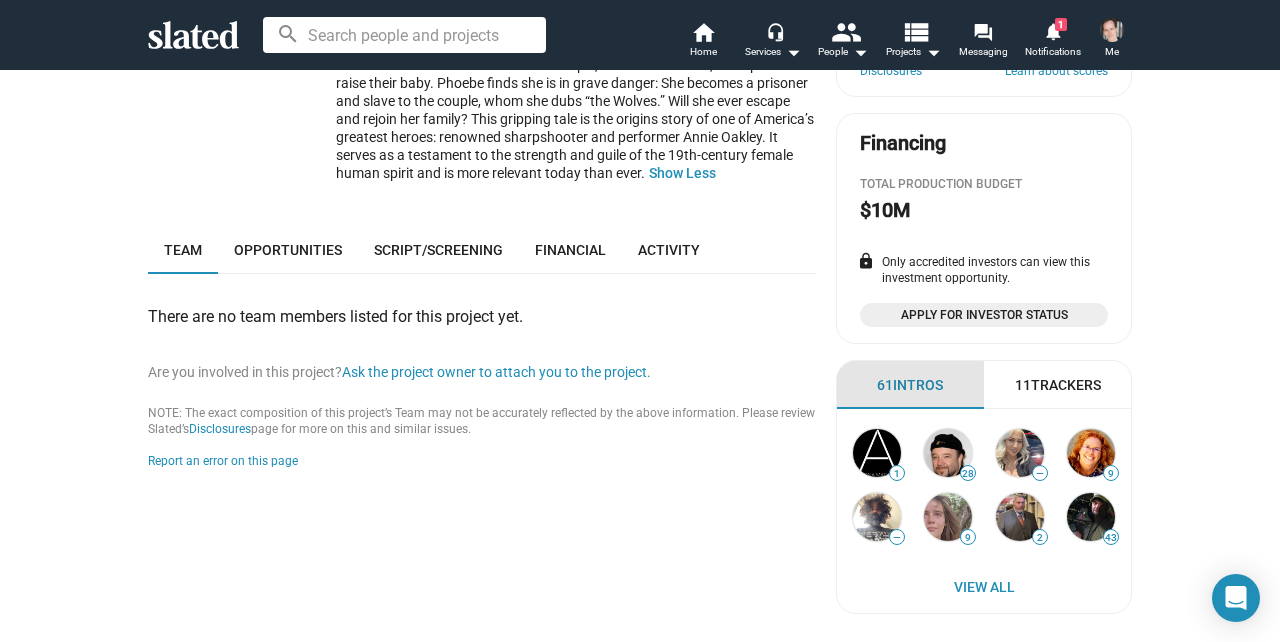 click on "61  Intros" at bounding box center [910, 385] 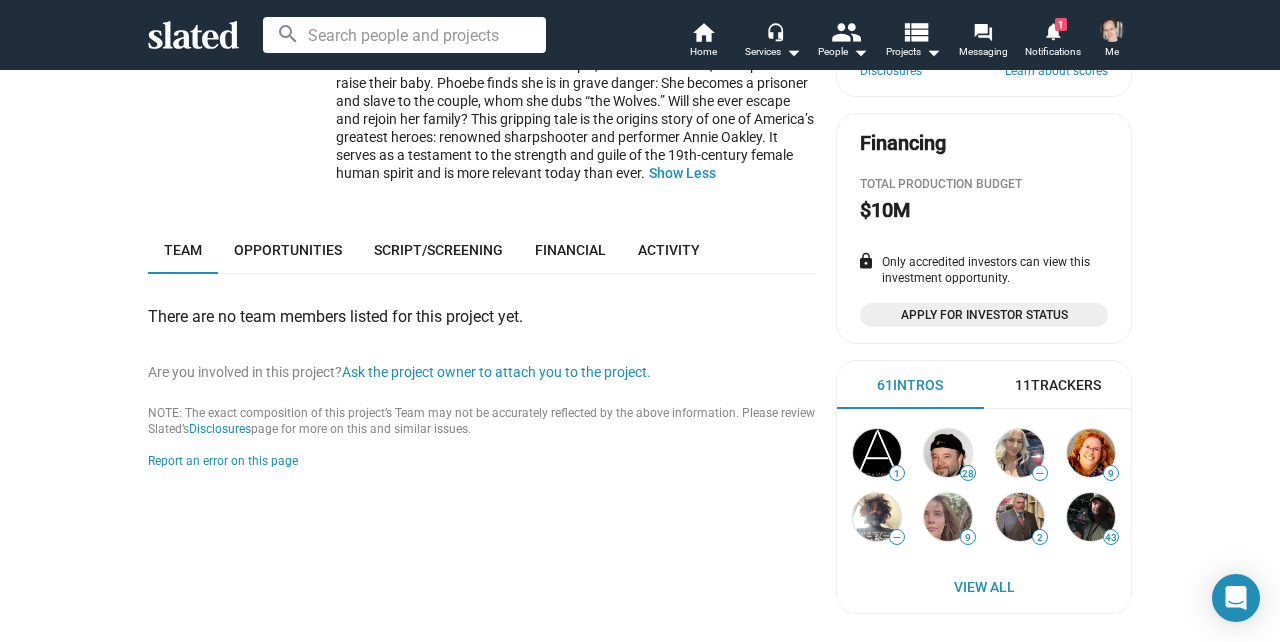 click on "61  Intros" at bounding box center (910, 385) 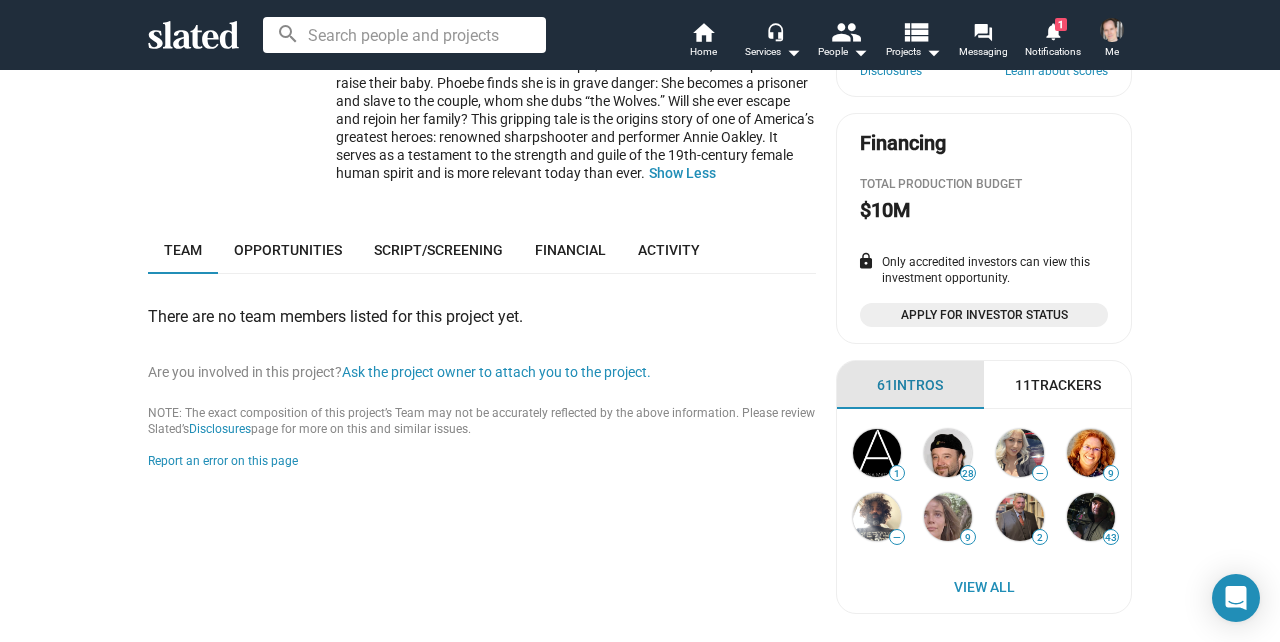 click on "61  Intros" at bounding box center [910, 385] 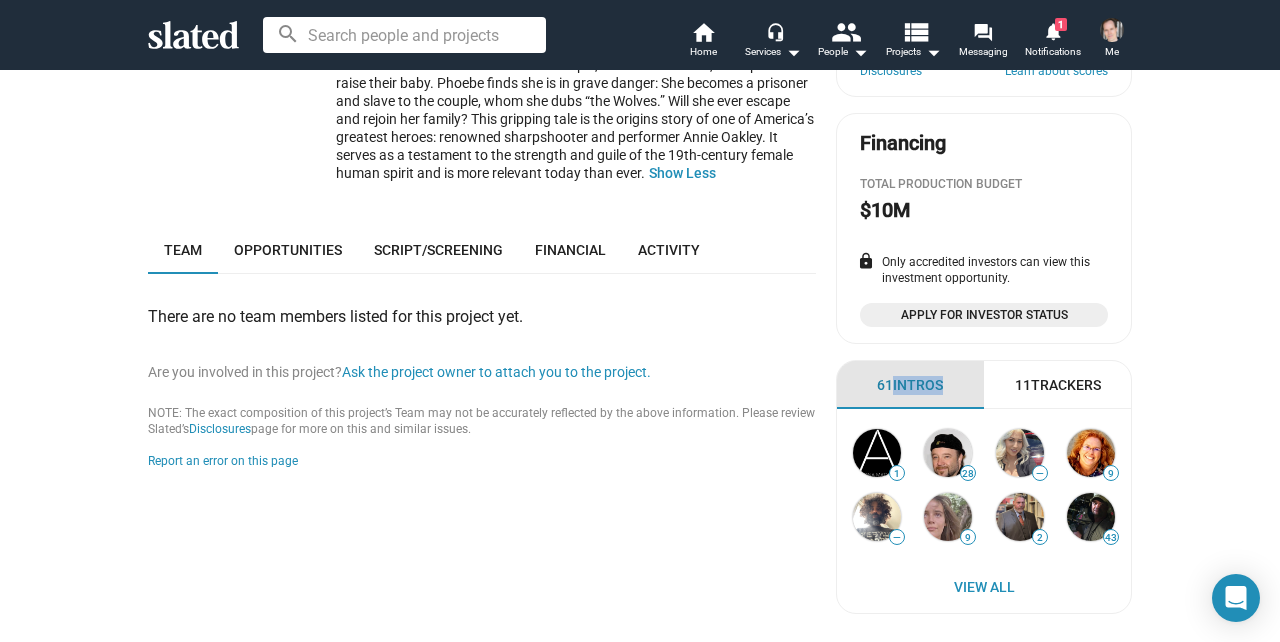 click on "61  Intros" at bounding box center (910, 385) 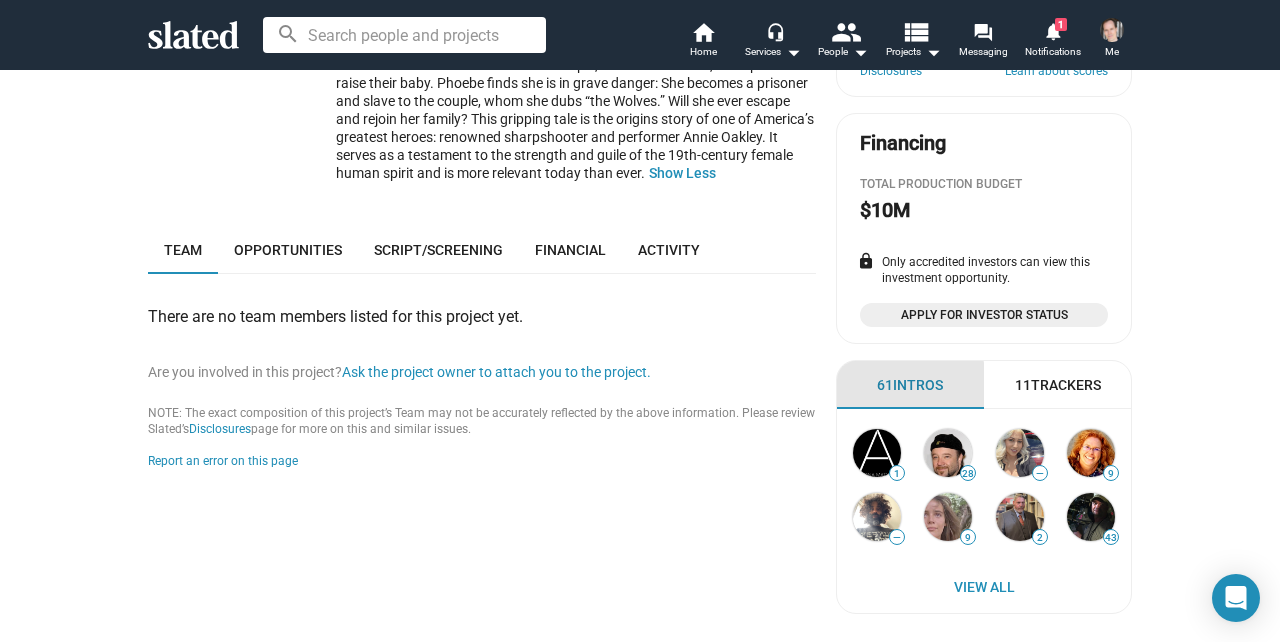 click on "61  Intros" at bounding box center [910, 385] 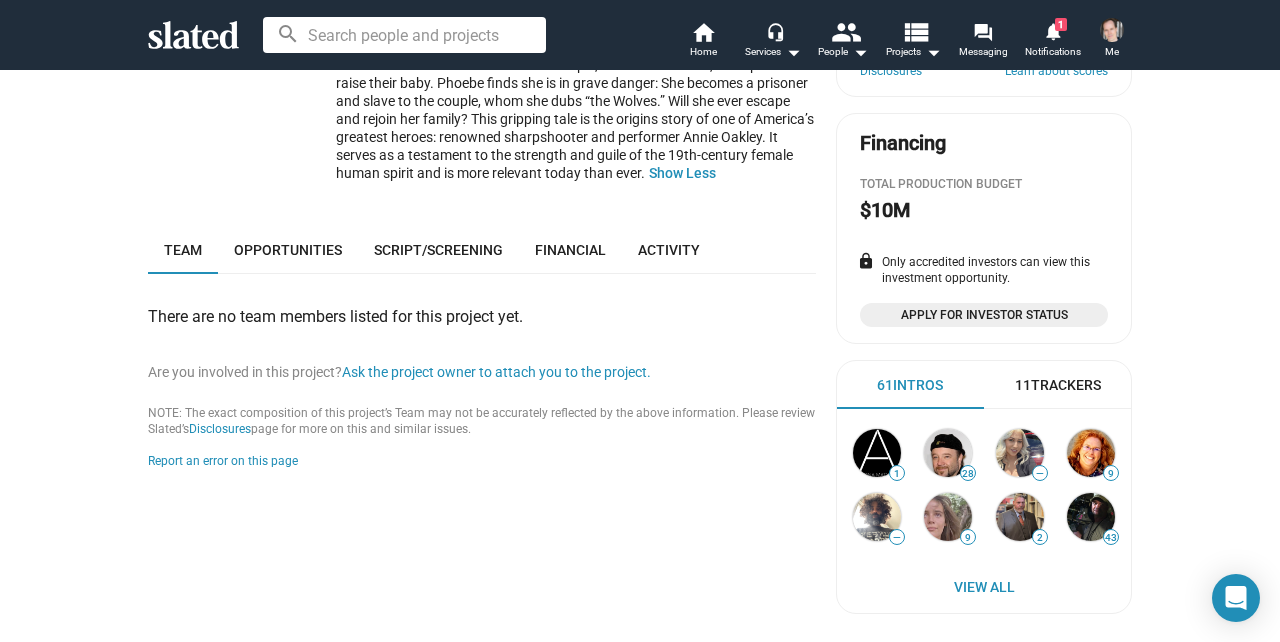 click on "61  Intros" at bounding box center [910, 385] 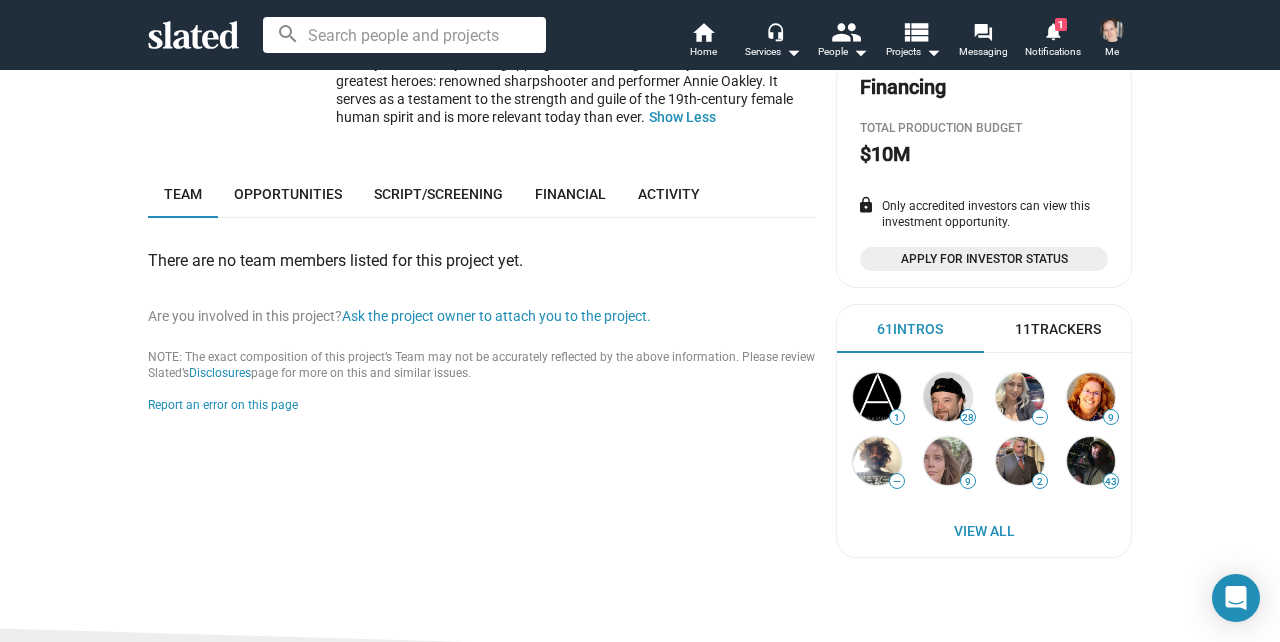 scroll, scrollTop: 580, scrollLeft: 0, axis: vertical 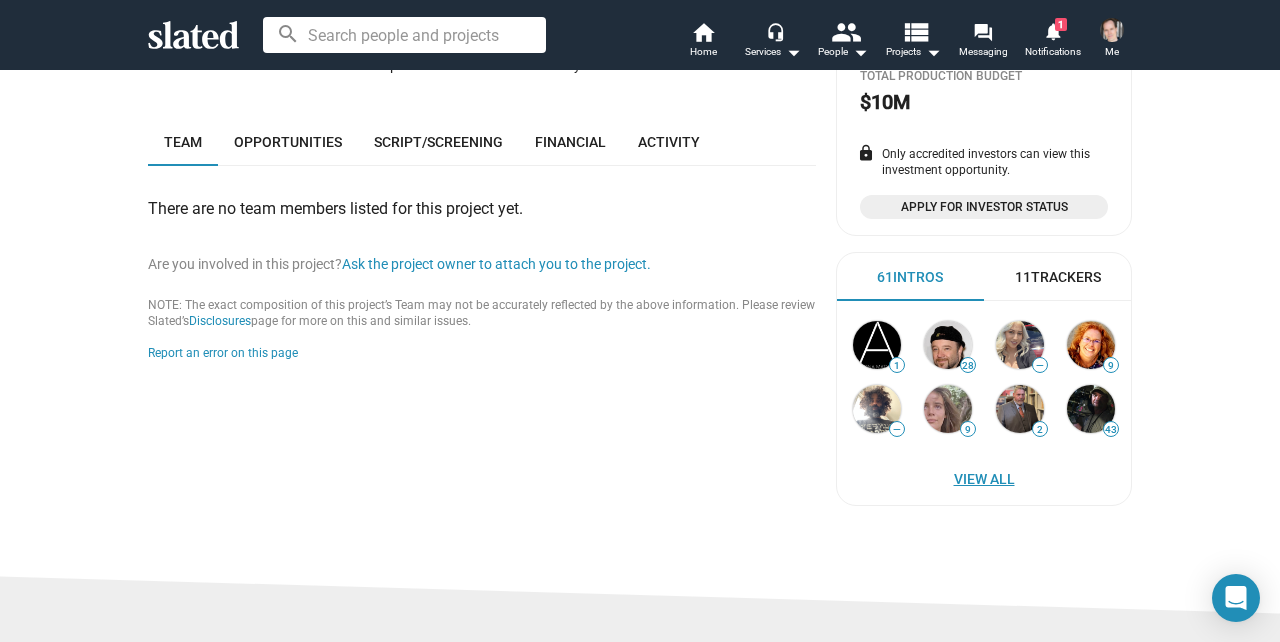 click on "View All" at bounding box center [984, 479] 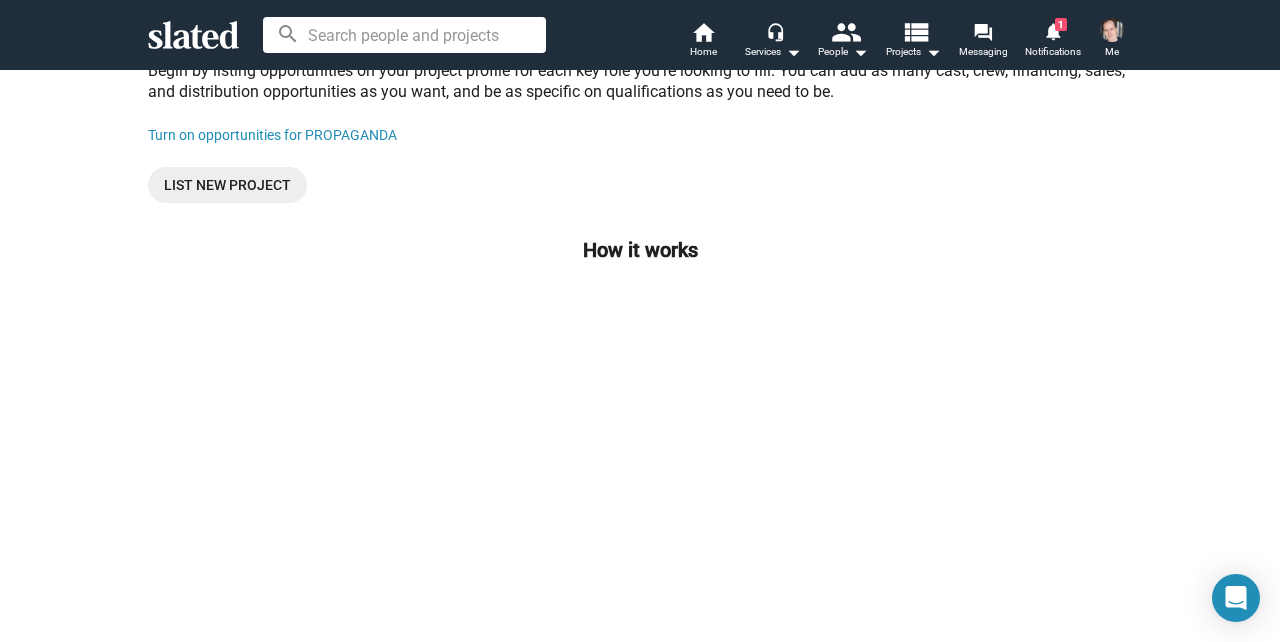 scroll, scrollTop: 0, scrollLeft: 0, axis: both 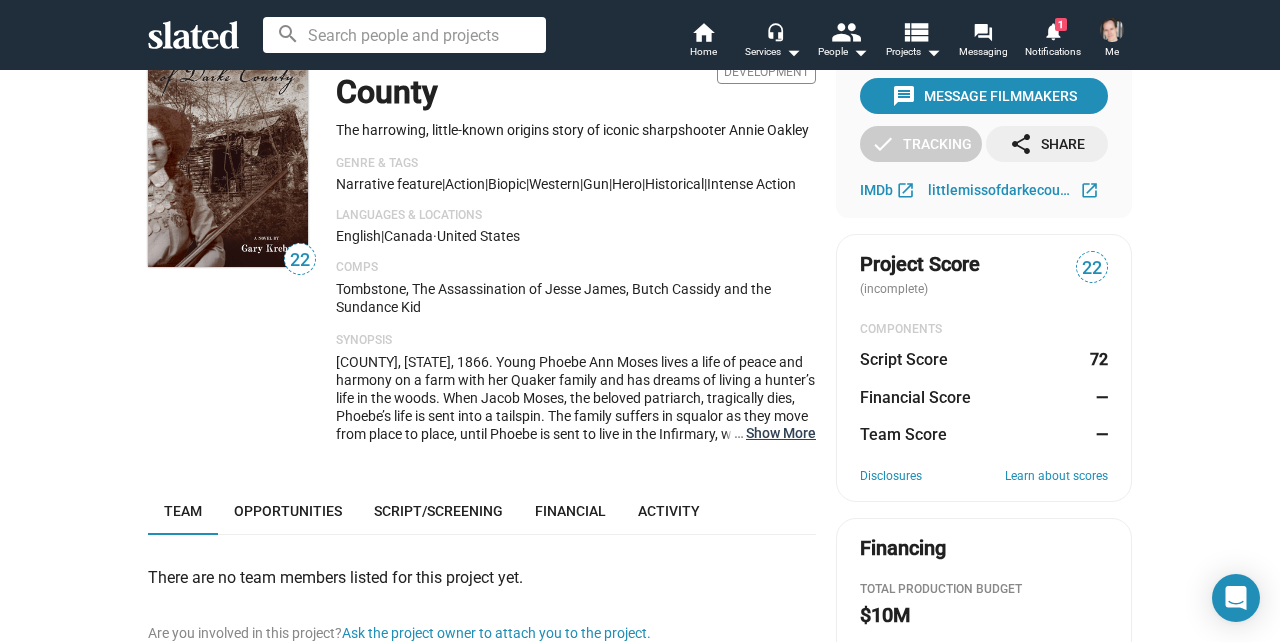 click on "… Show More" 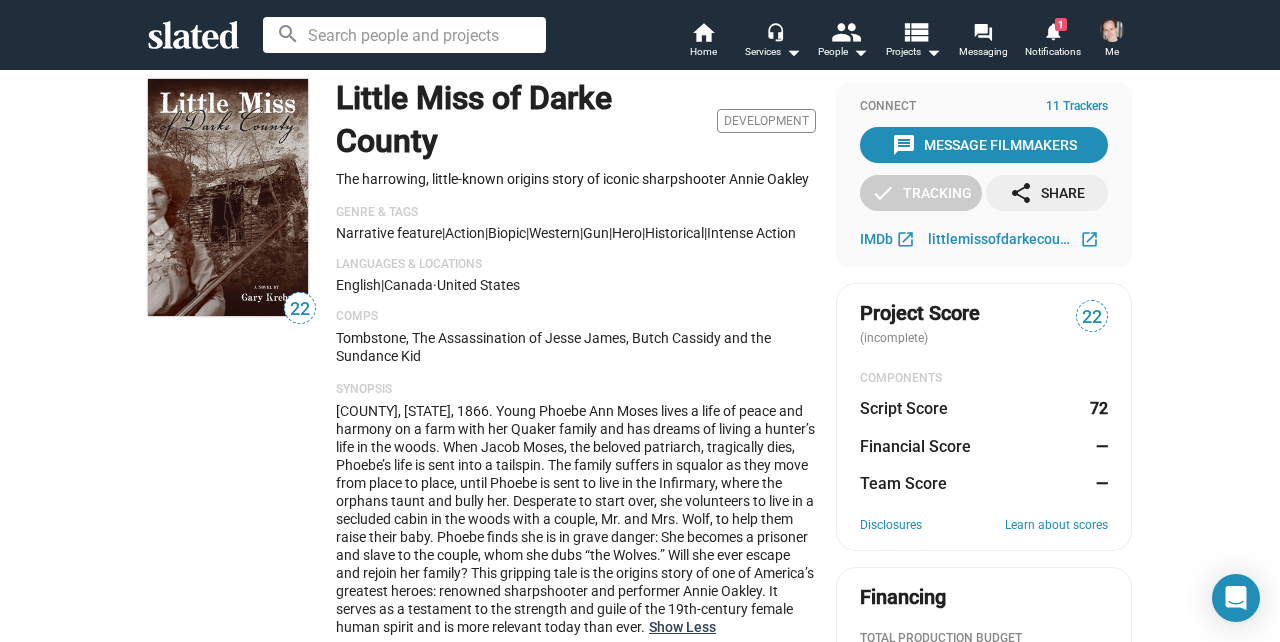 scroll, scrollTop: 0, scrollLeft: 0, axis: both 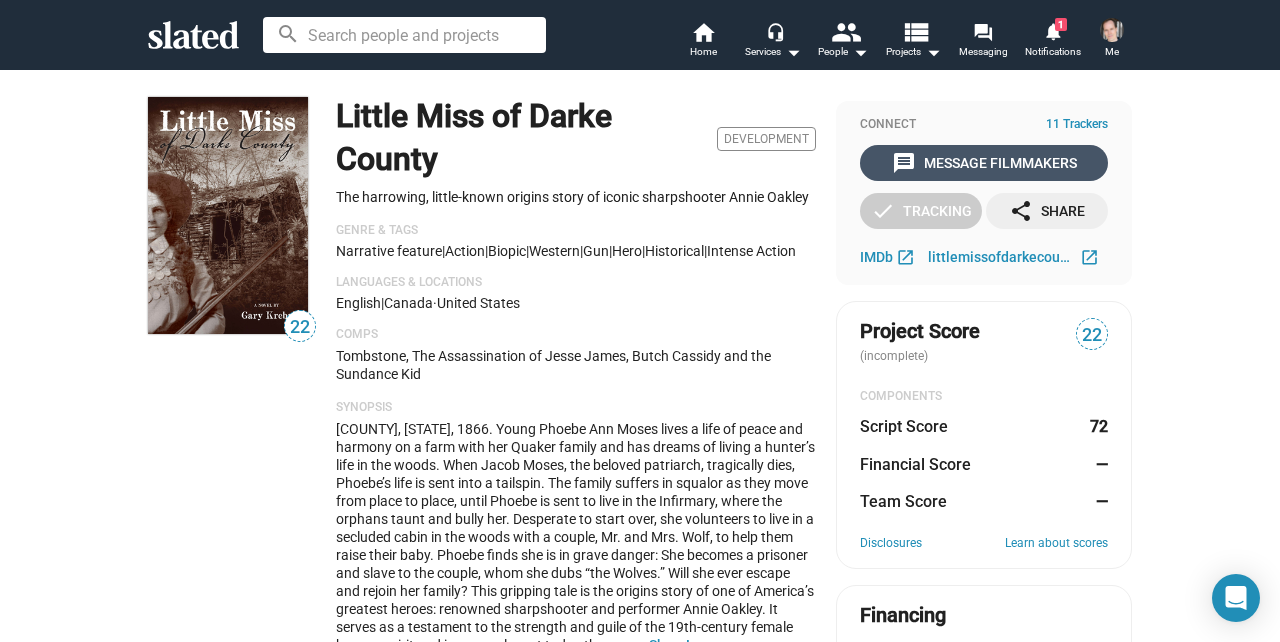click on "message  Message Filmmakers" 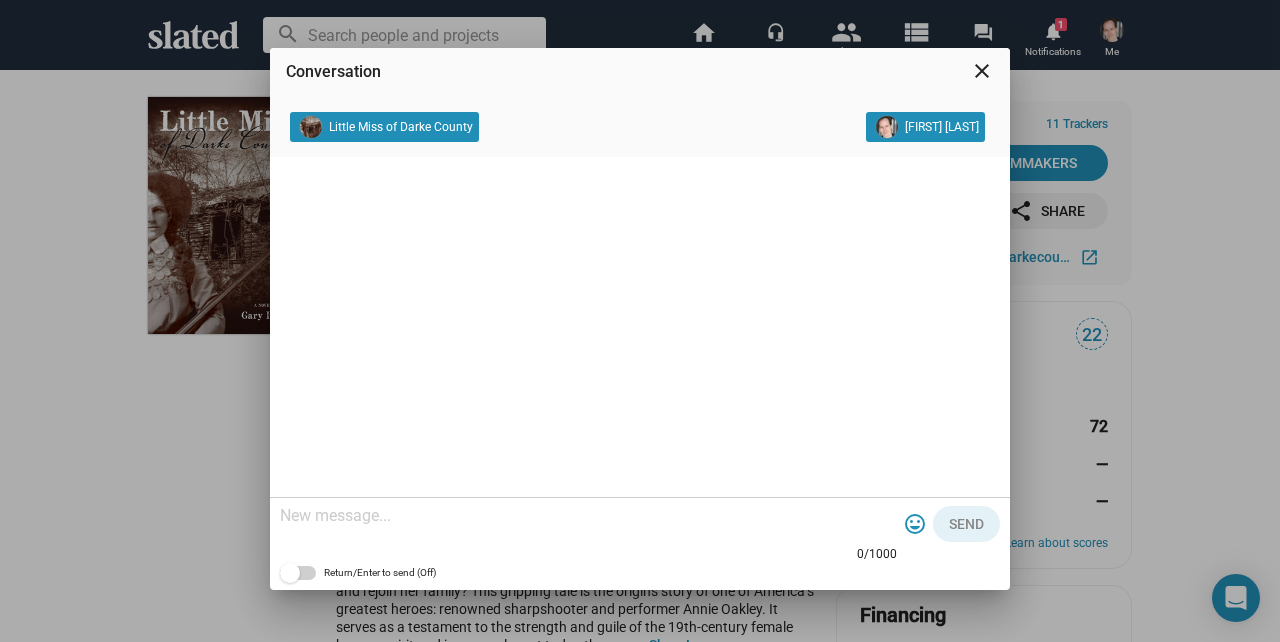 click 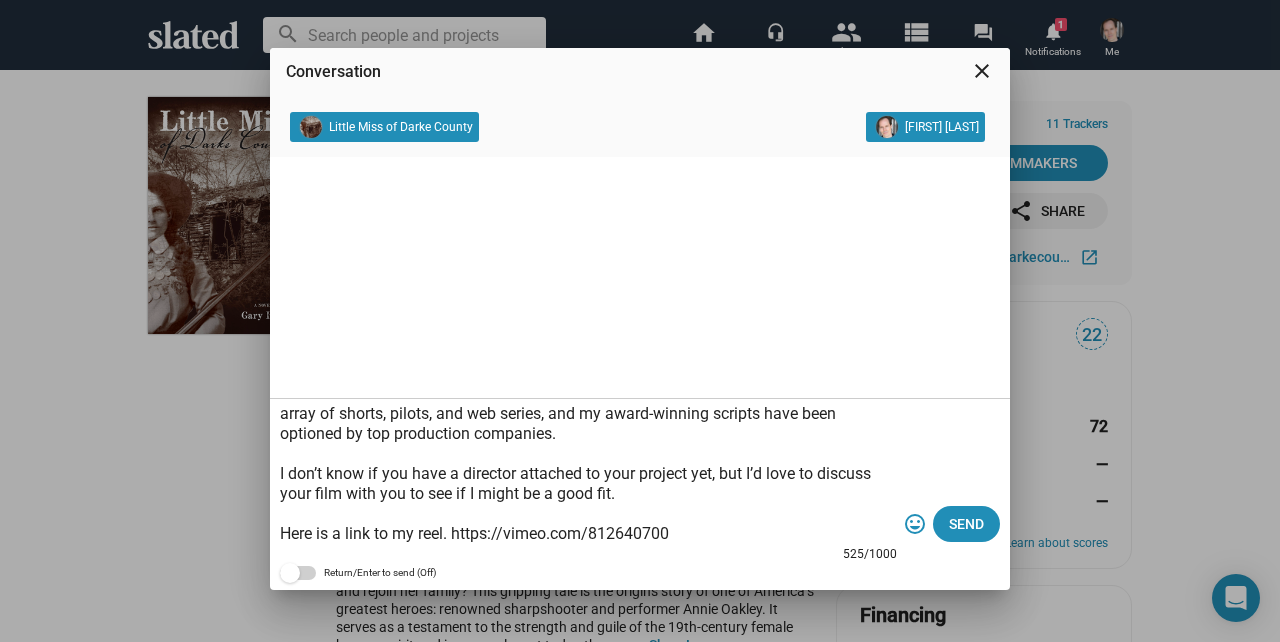 scroll, scrollTop: 83, scrollLeft: 0, axis: vertical 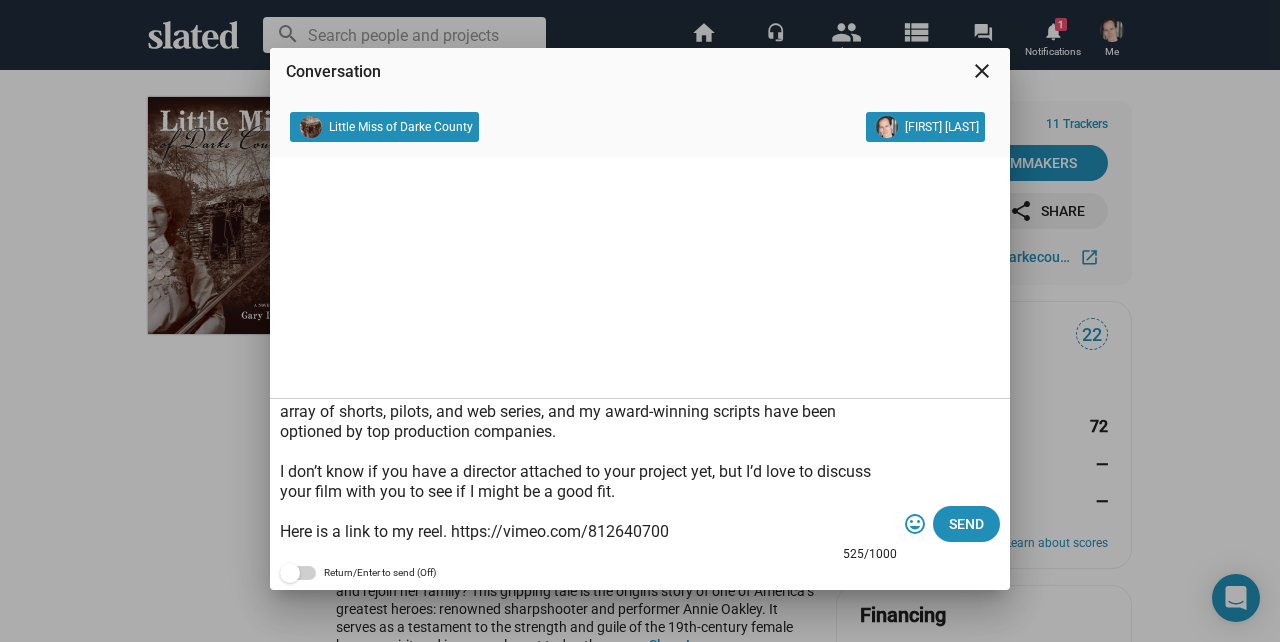 click on "I came across your project on Slated, and the story intrigued me.
I have directed six features, three of which I also wrote, which have landed distribution with Netflix, Paramount+, Epix, Lifetime, and more. I have also written and directed an array of shorts, pilots, and web series, and my award-winning scripts have been optioned by top production companies.
I don’t know if you have a director attached to your project yet, but I’d love to discuss your film with you to see if I might be a good fit.
Here is a link to my reel. https://vimeo.com/812640700
Wondering if we could find some time to chat in the next week or two.
Best,
[NAME]" at bounding box center [588, 475] 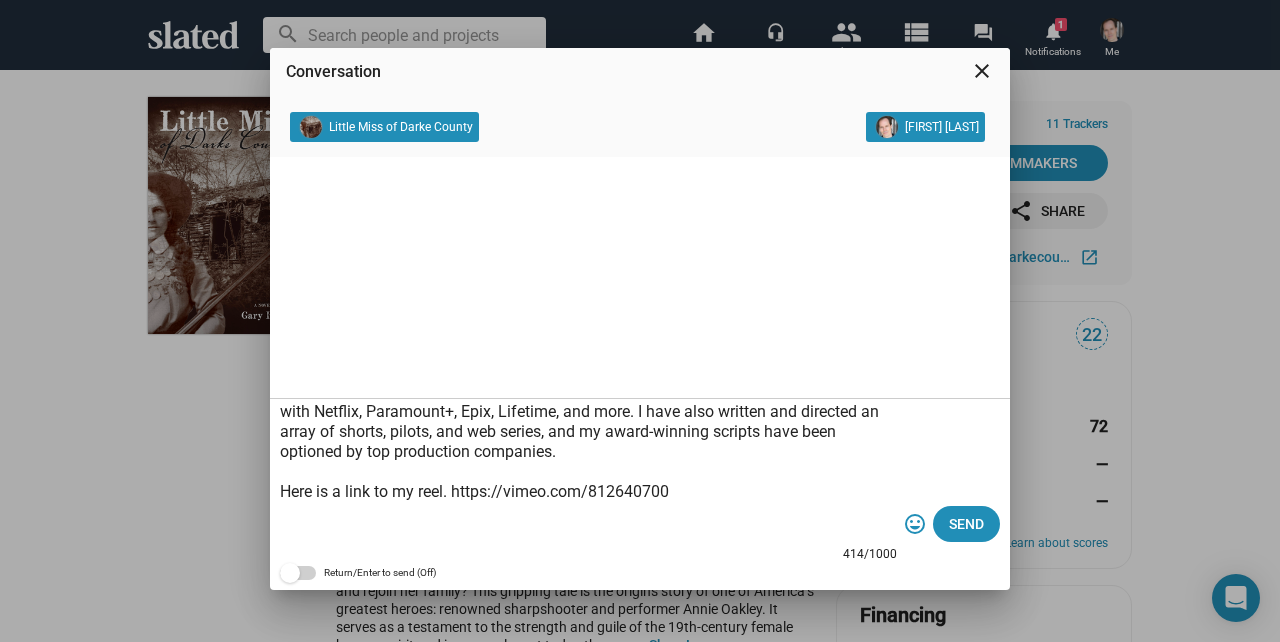 scroll, scrollTop: 0, scrollLeft: 0, axis: both 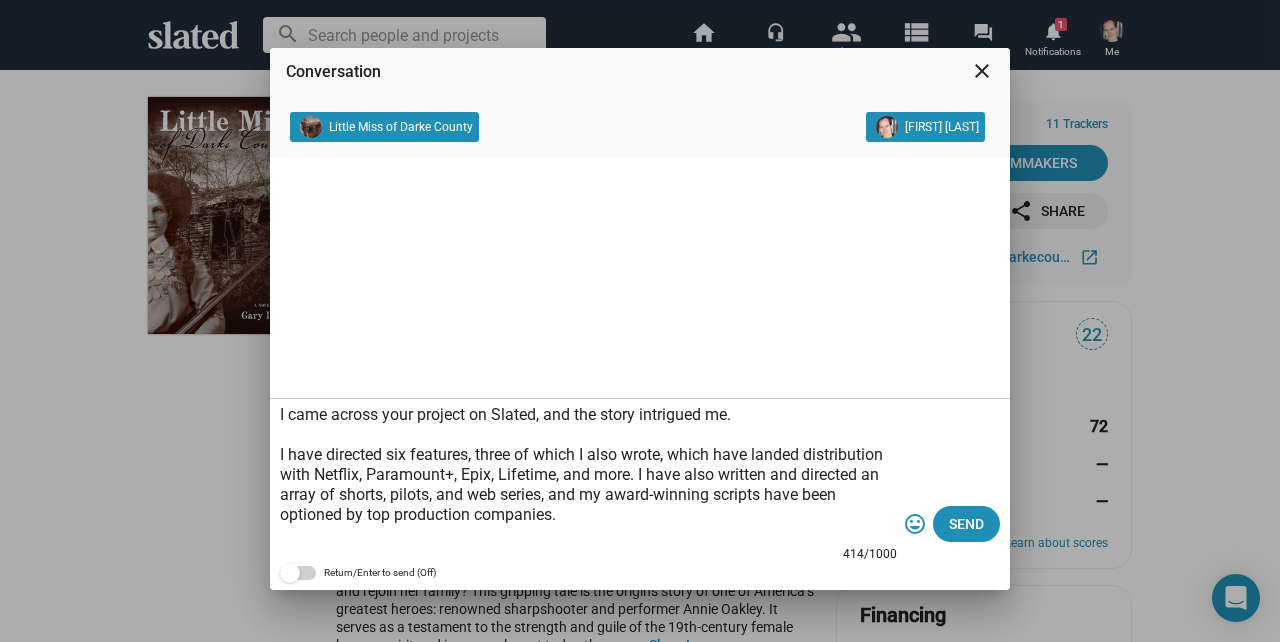 click on "I came across your project on Slated, and the story intrigued me.
I have directed six features, three of which I also wrote, which have landed distribution with Netflix, Paramount+, Epix, Lifetime, and more. I have also written and directed an array of shorts, pilots, and web series, and my award-winning scripts have been optioned by top production companies.
Here is a link to my reel. https://vimeo.com/812640700
Wondering if we could find some time to chat in the next week or two.
Best,
[FIRST]" at bounding box center (588, 475) 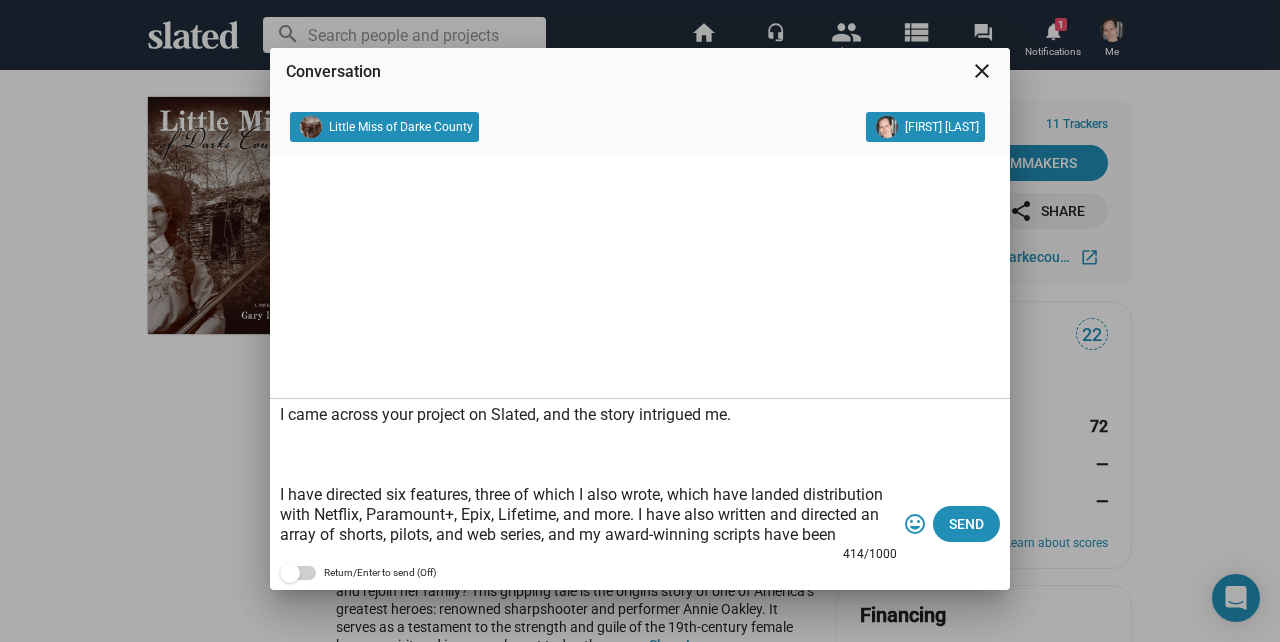 paste on "I don’t know if you have a director attached to your project yet, but I’d love to discuss your film with you to see if I might be a good fit." 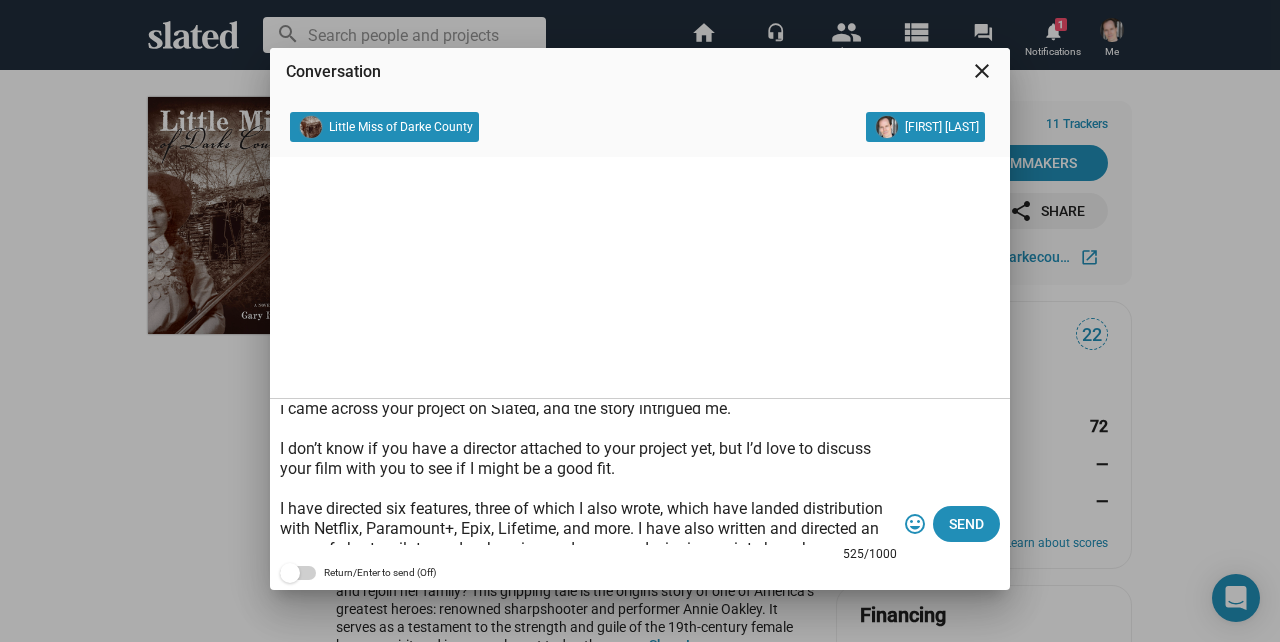 scroll, scrollTop: 0, scrollLeft: 0, axis: both 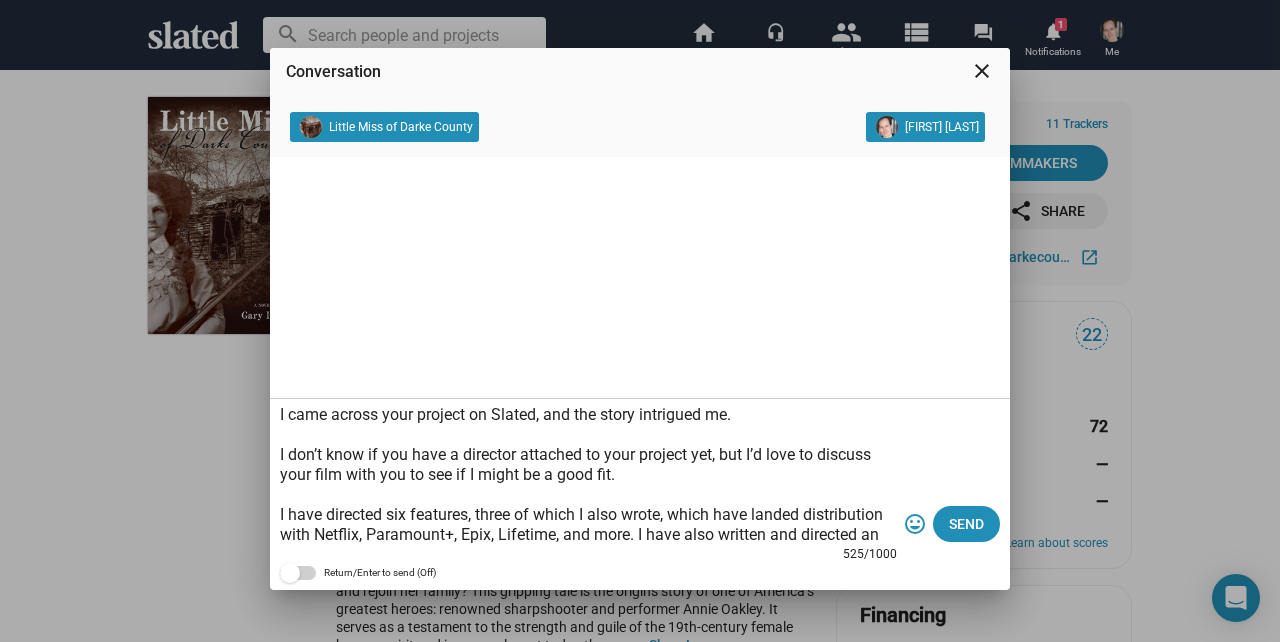 click on "I came across your project on Slated, and the story intrigued me.
I don’t know if you have a director attached to your project yet, but I’d love to discuss your film with you to see if I might be a good fit.
I have directed six features, three of which I also wrote, which have landed distribution with Netflix, Paramount+, Epix, Lifetime, and more. I have also written and directed an array of shorts, pilots, and web series, and my award-winning scripts have been optioned by top production companies.
Here is a link to my reel. https://vimeo.com/812640700
Wondering if we could find some time to chat in the next week or two.
Best,
[FIRST]" at bounding box center (588, 475) 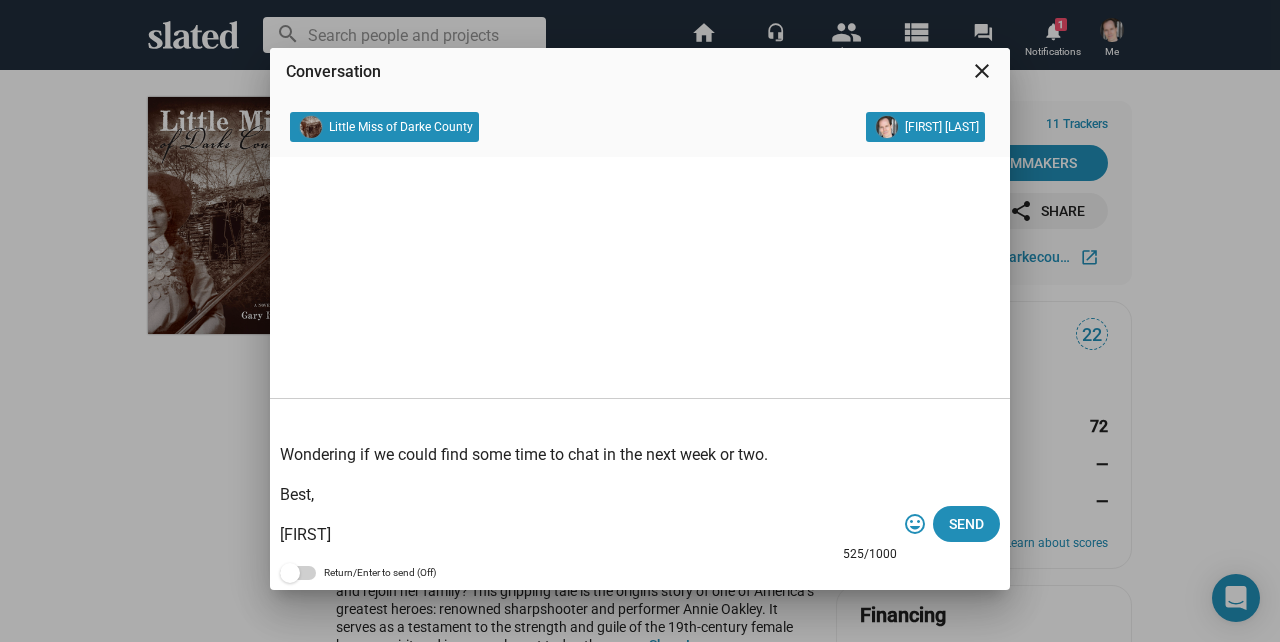 drag, startPoint x: 281, startPoint y: 413, endPoint x: 569, endPoint y: 635, distance: 363.63168 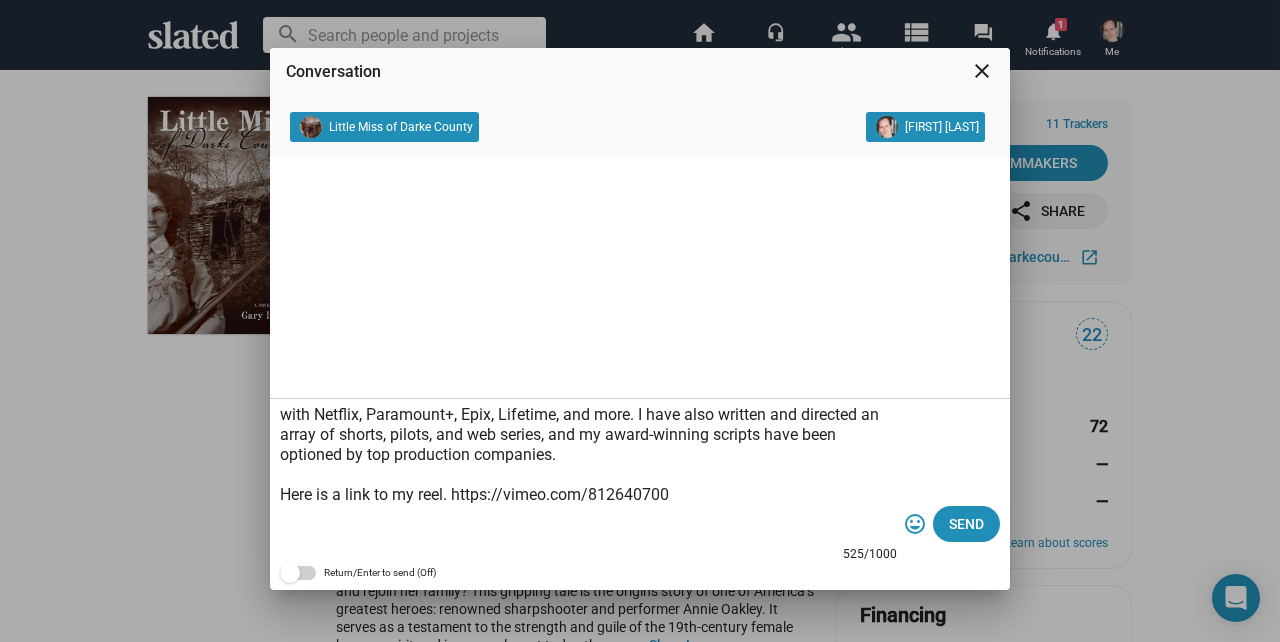 scroll, scrollTop: 0, scrollLeft: 0, axis: both 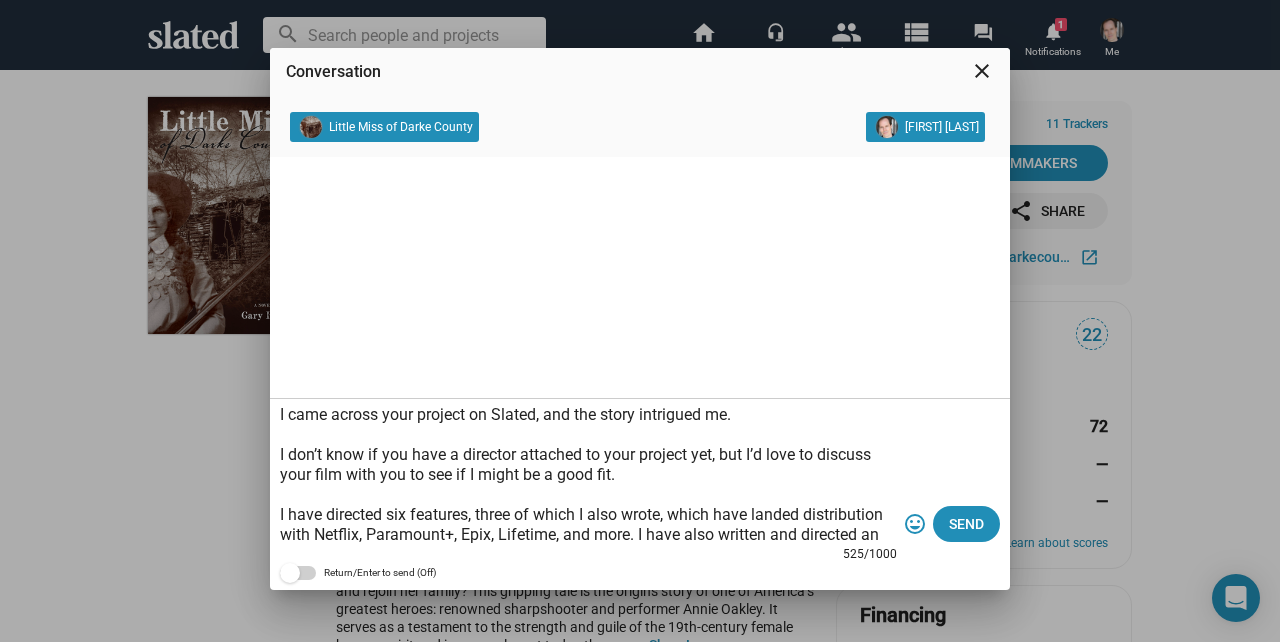 click on "I came across your project on Slated, and the story intrigued me.
I don’t know if you have a director attached to your project yet, but I’d love to discuss your film with you to see if I might be a good fit.
I have directed six features, three of which I also wrote, which have landed distribution with Netflix, Paramount+, Epix, Lifetime, and more. I have also written and directed an array of shorts, pilots, and web series, and my award-winning scripts have been optioned by top production companies.
Here is a link to my reel. https://vimeo.com/812640700
Wondering if we could find some time to chat in the next week or two.
Best,
[FIRST]" at bounding box center [588, 475] 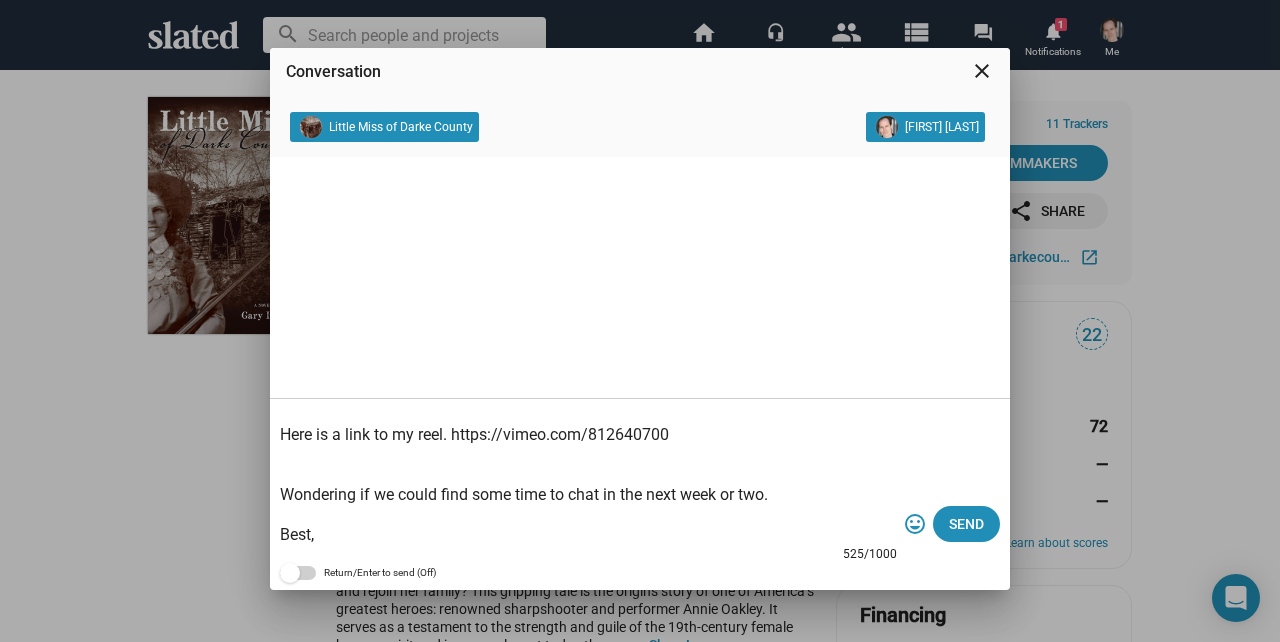 scroll, scrollTop: 169, scrollLeft: 0, axis: vertical 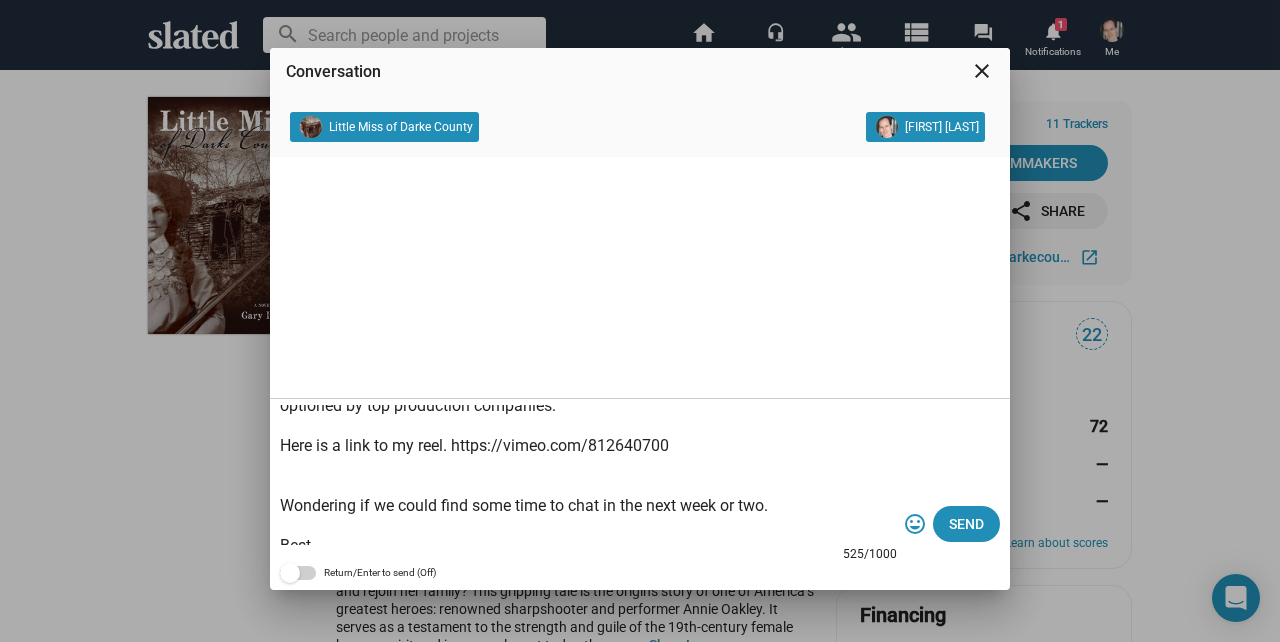 click on "I came across your project on Slated, and the story intrigued me.
I don’t know if you have a director attached to your project yet, but I’d love to discuss your film with you to see if I might be a good fit.
I have directed six features, three of which I also wrote, which have landed distribution with Netflix, Paramount+, Epix, Lifetime, and more. I have also written and directed an array of shorts, pilots, and web series, and my award-winning scripts have been optioned by top production companies.
Here is a link to my reel. https://vimeo.com/812640700
Wondering if we could find some time to chat in the next week or two.
Best,
[FIRST]" at bounding box center (588, 475) 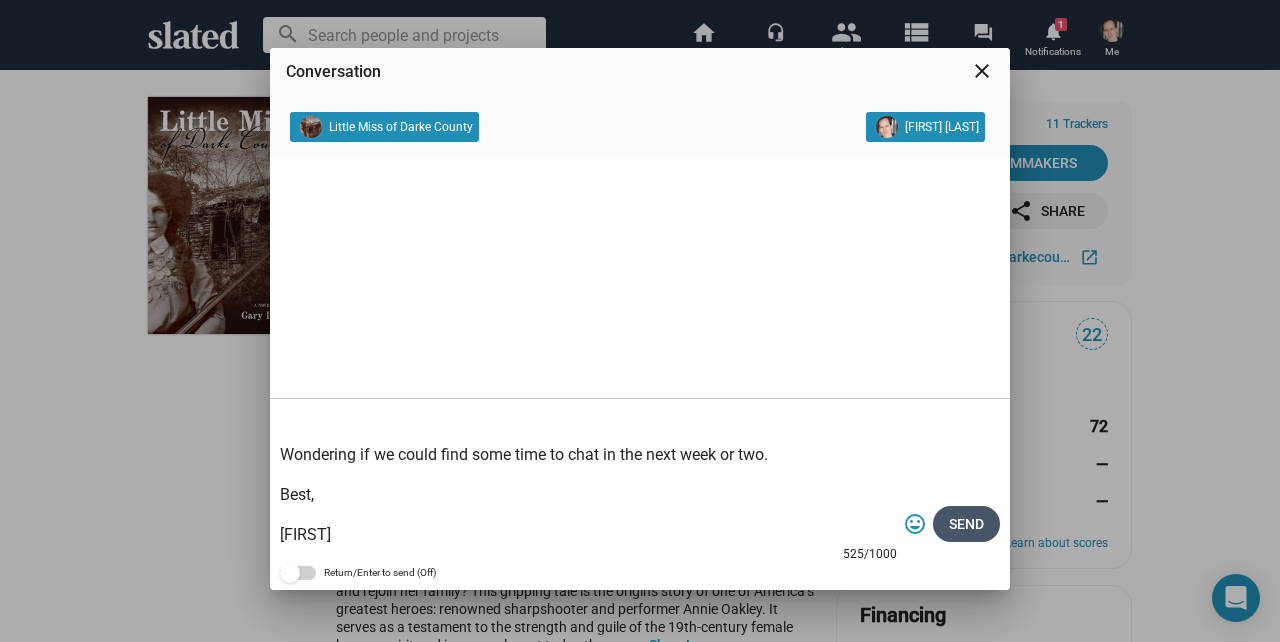 click on "Send" 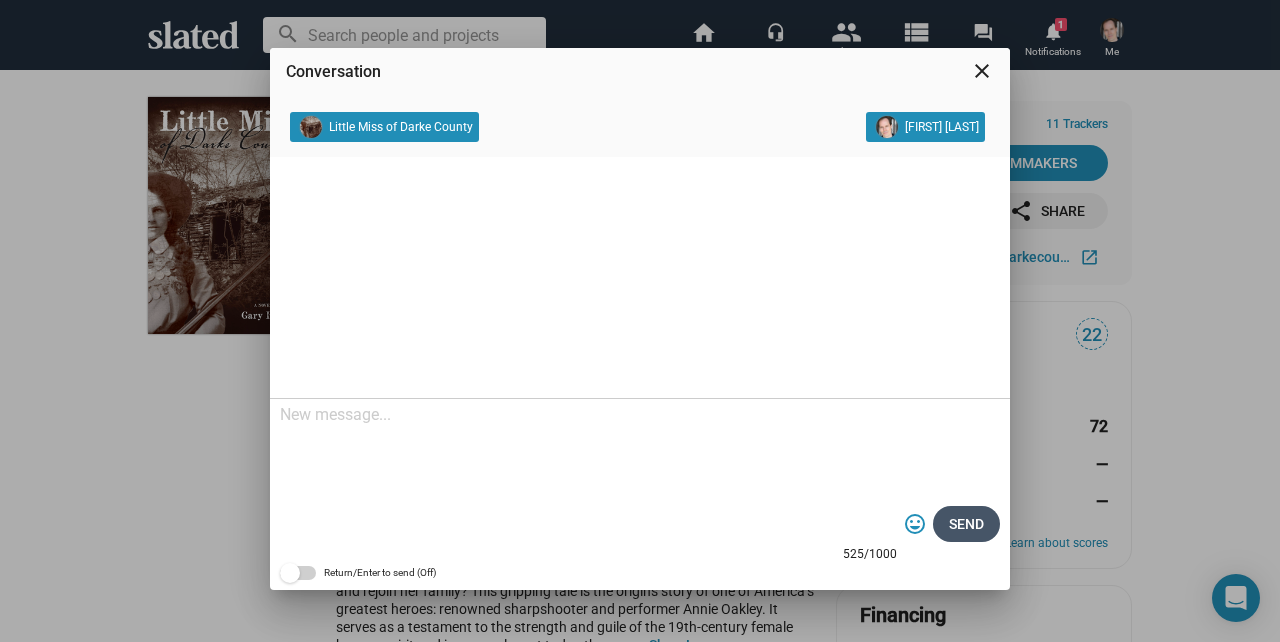 scroll, scrollTop: 0, scrollLeft: 0, axis: both 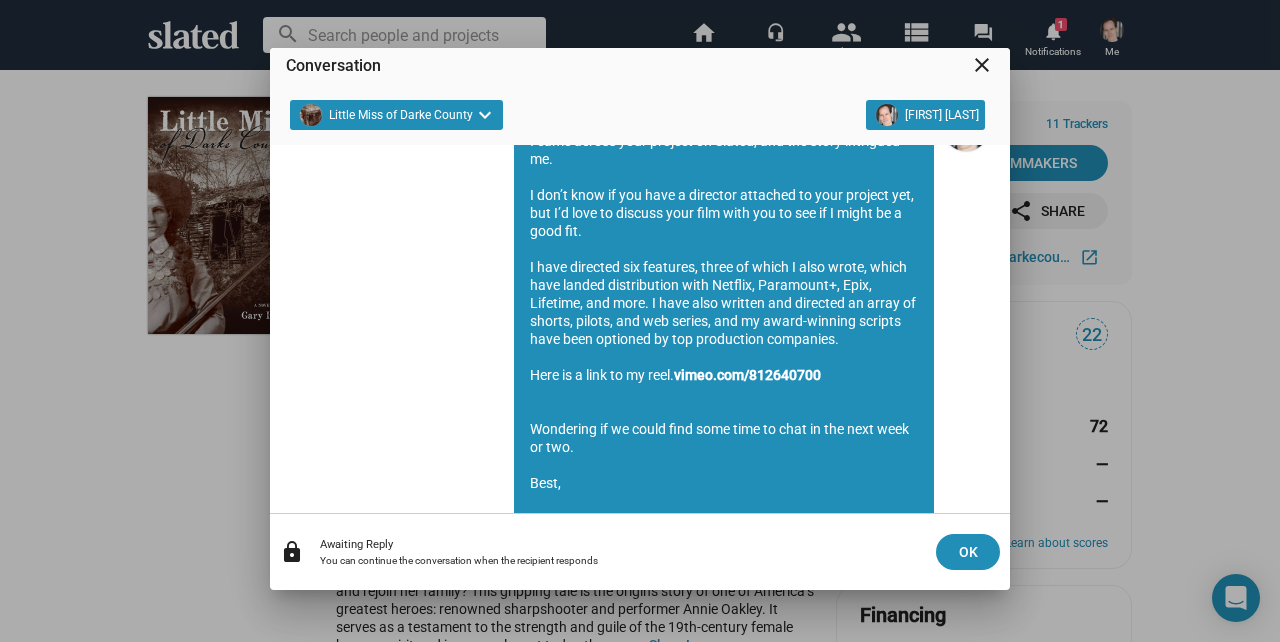 click on "close" at bounding box center (982, 65) 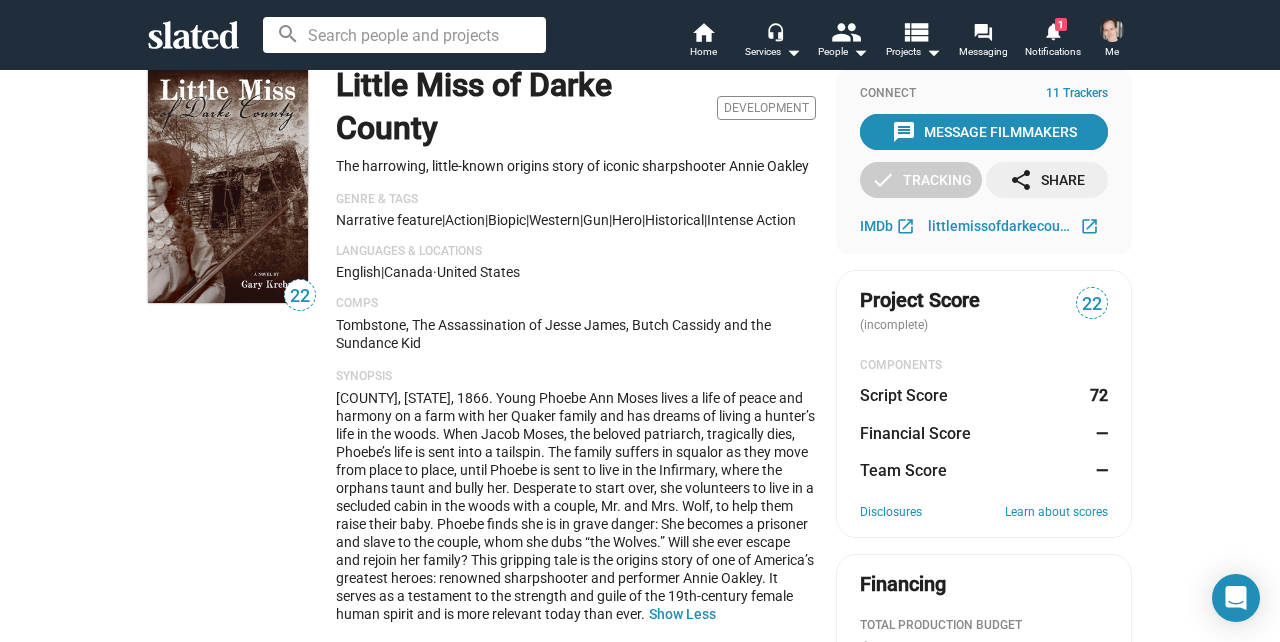 scroll, scrollTop: 0, scrollLeft: 0, axis: both 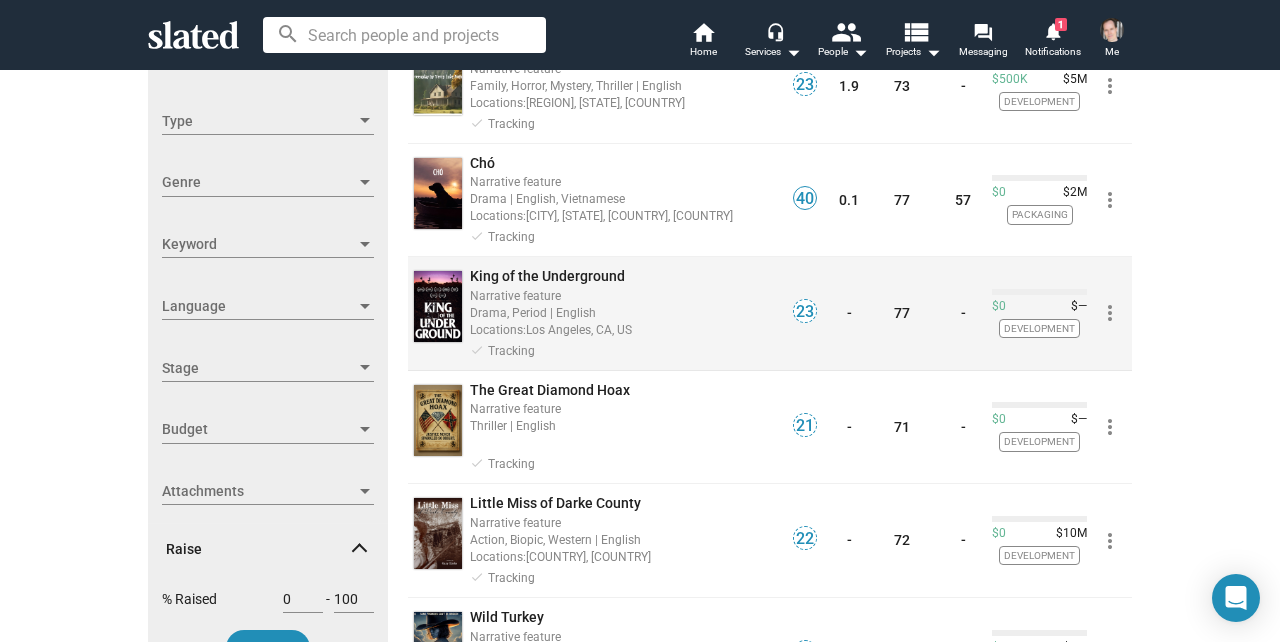 click on "Narrative feature" 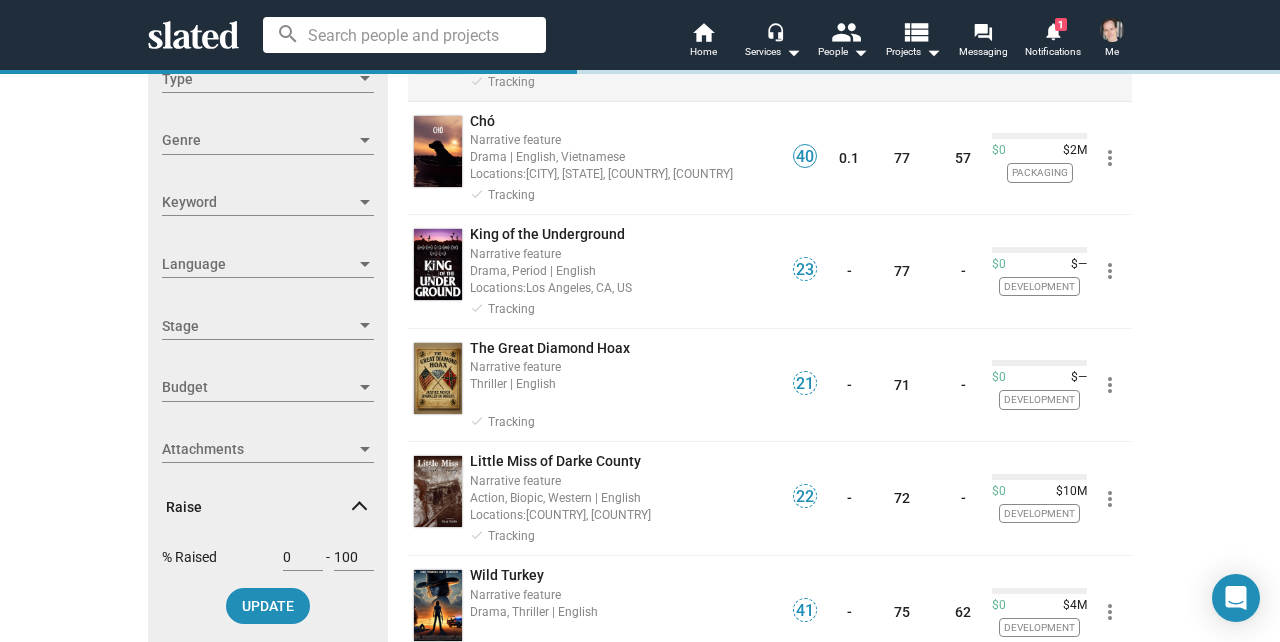scroll, scrollTop: 386, scrollLeft: 0, axis: vertical 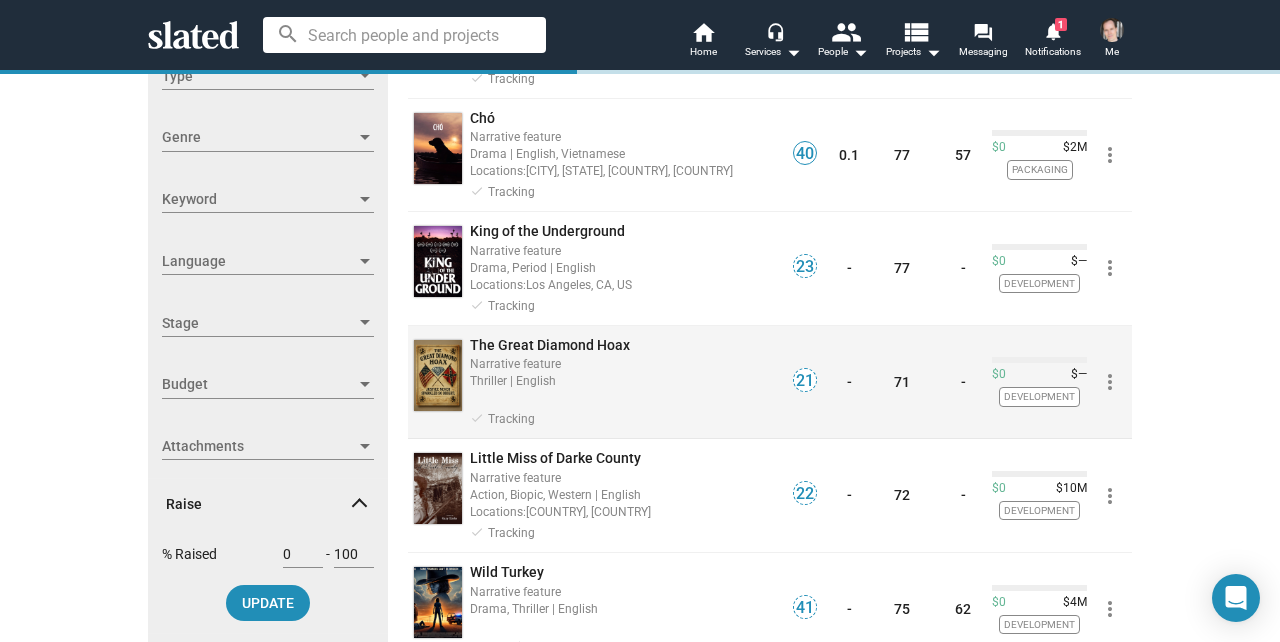 click on "Thriller | English" 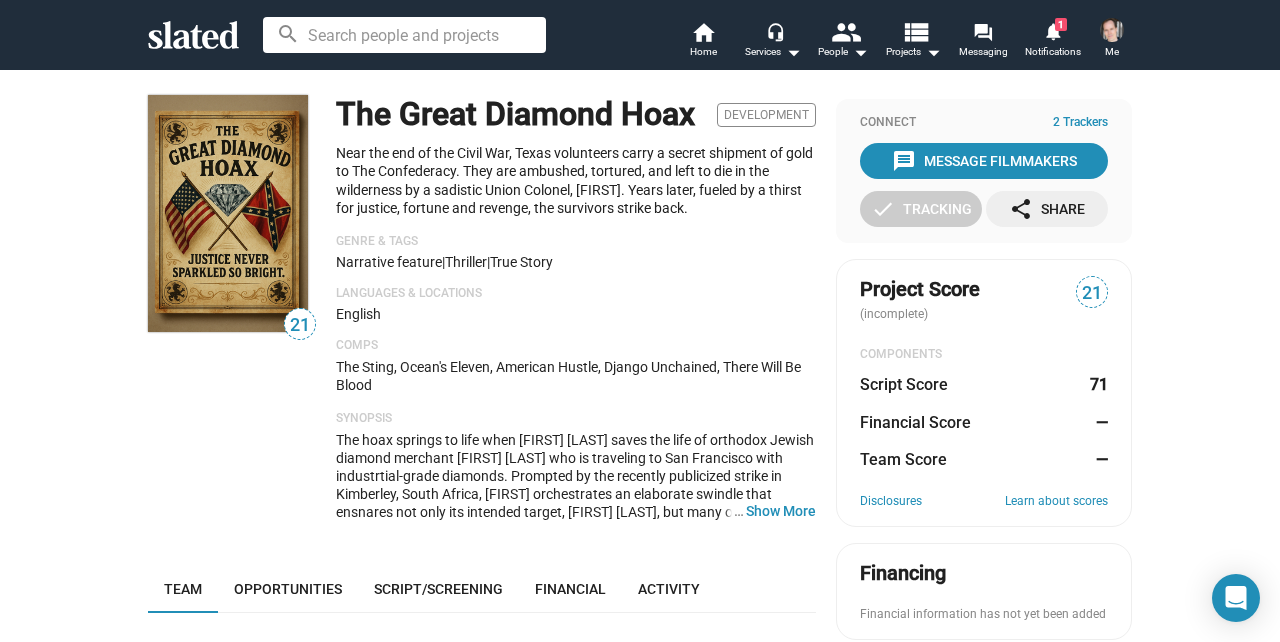 scroll, scrollTop: 0, scrollLeft: 0, axis: both 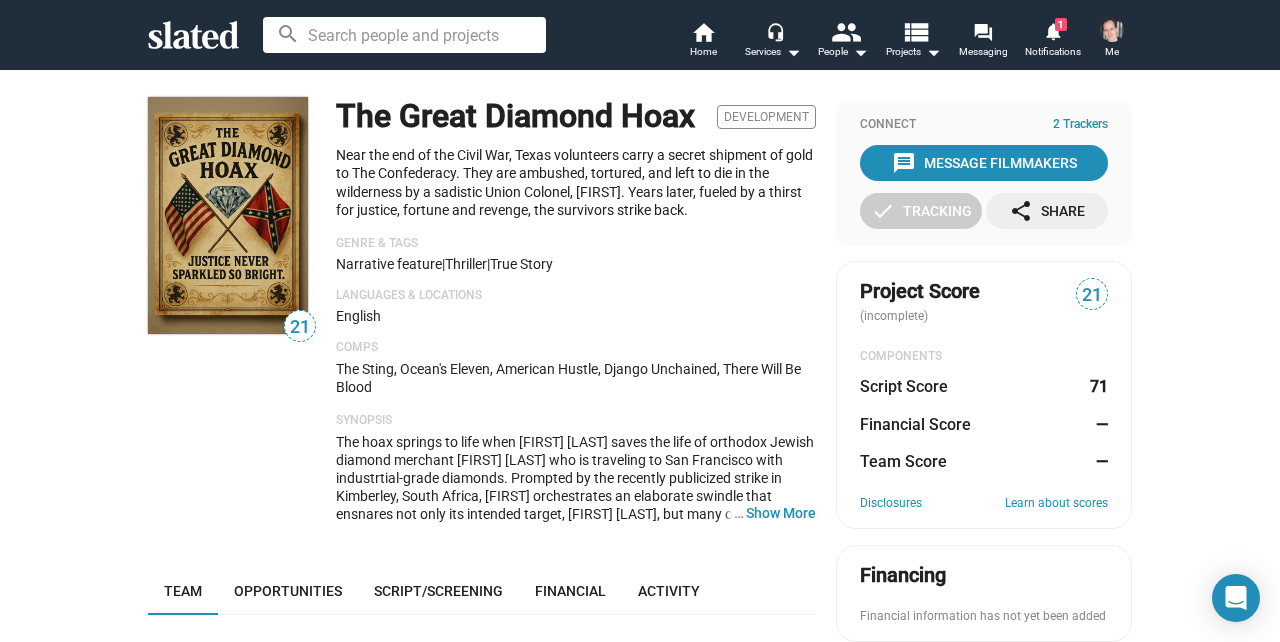drag, startPoint x: 338, startPoint y: 156, endPoint x: 730, endPoint y: 214, distance: 396.26758 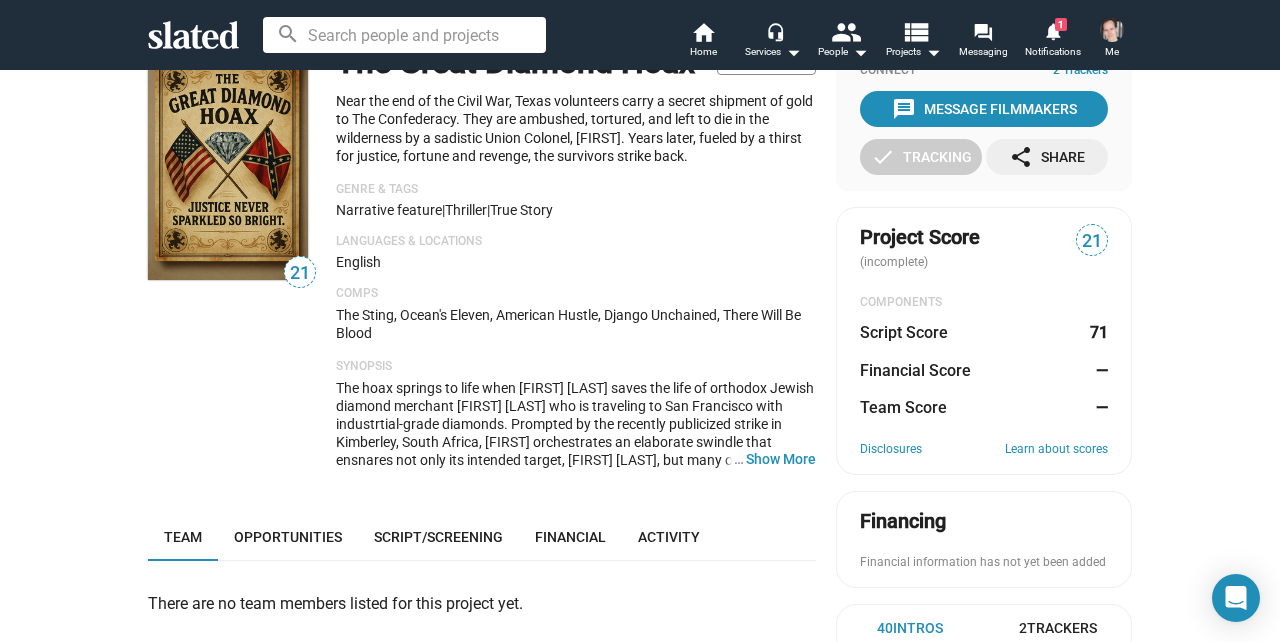 scroll, scrollTop: 55, scrollLeft: 0, axis: vertical 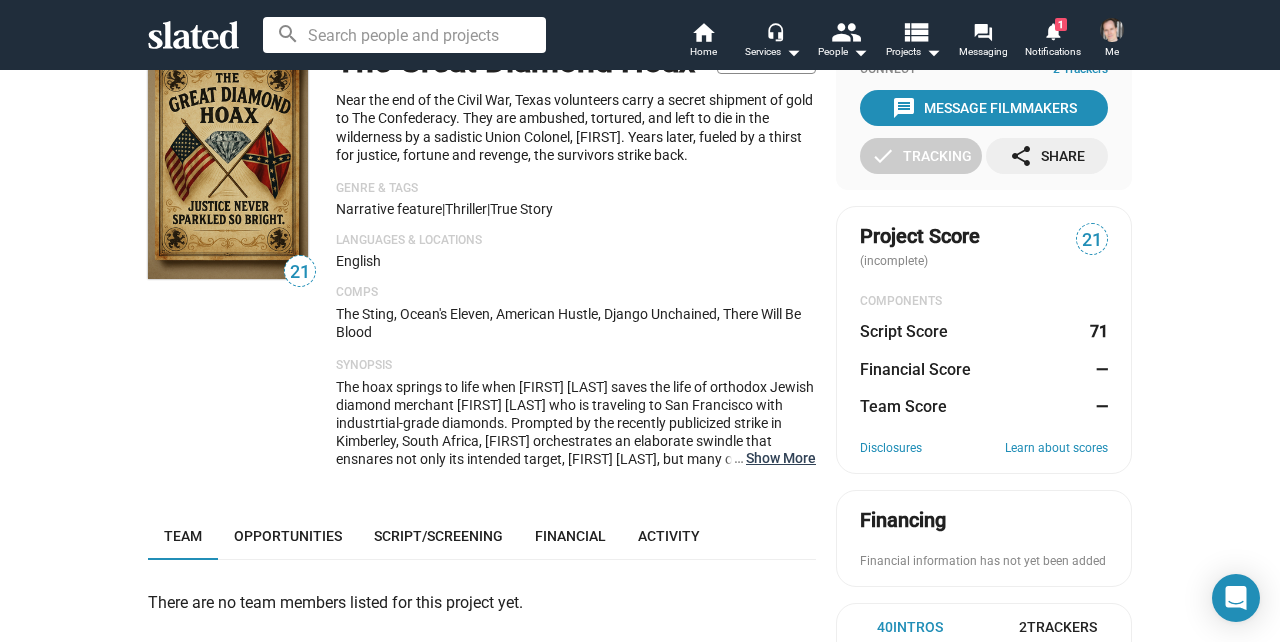 click on "… Show More" 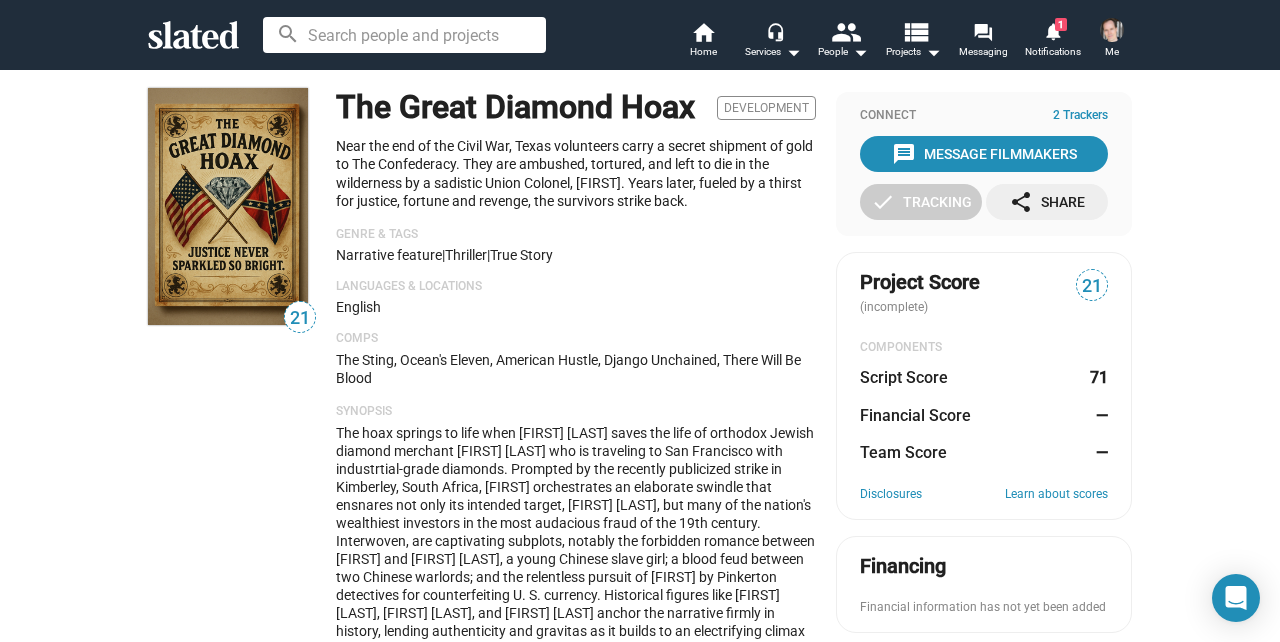 scroll, scrollTop: 0, scrollLeft: 0, axis: both 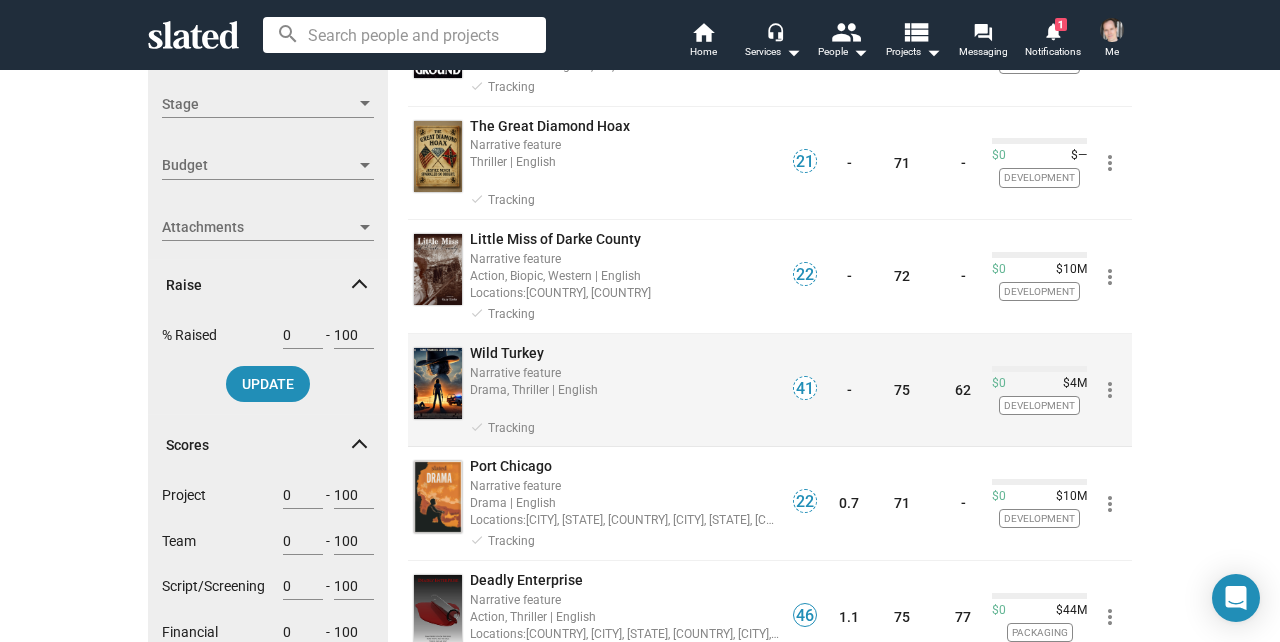 click on "Drama, Thriller | English" 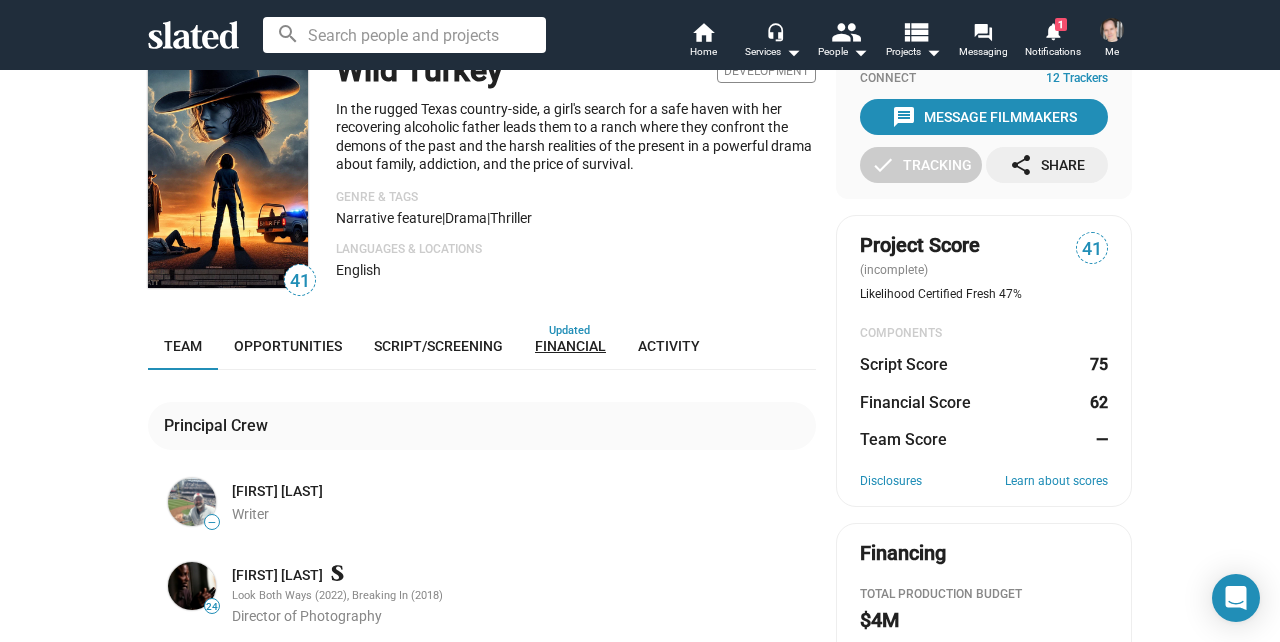 scroll, scrollTop: 0, scrollLeft: 0, axis: both 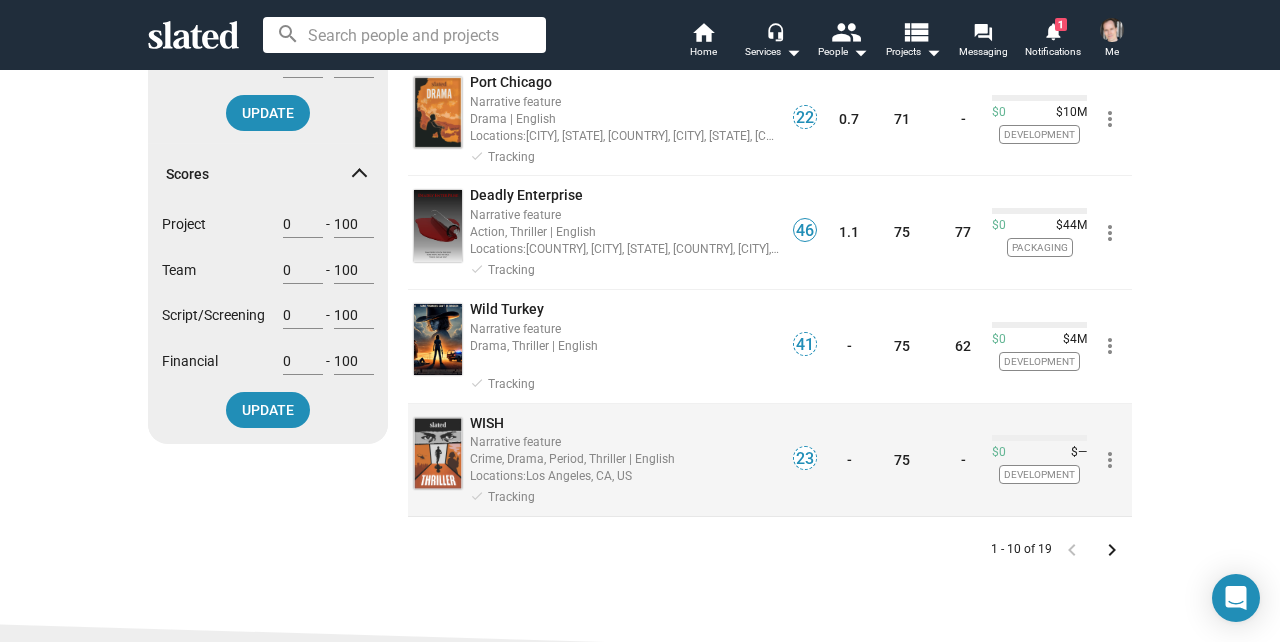 click on "Crime, Drama, Period, Thriller | English" 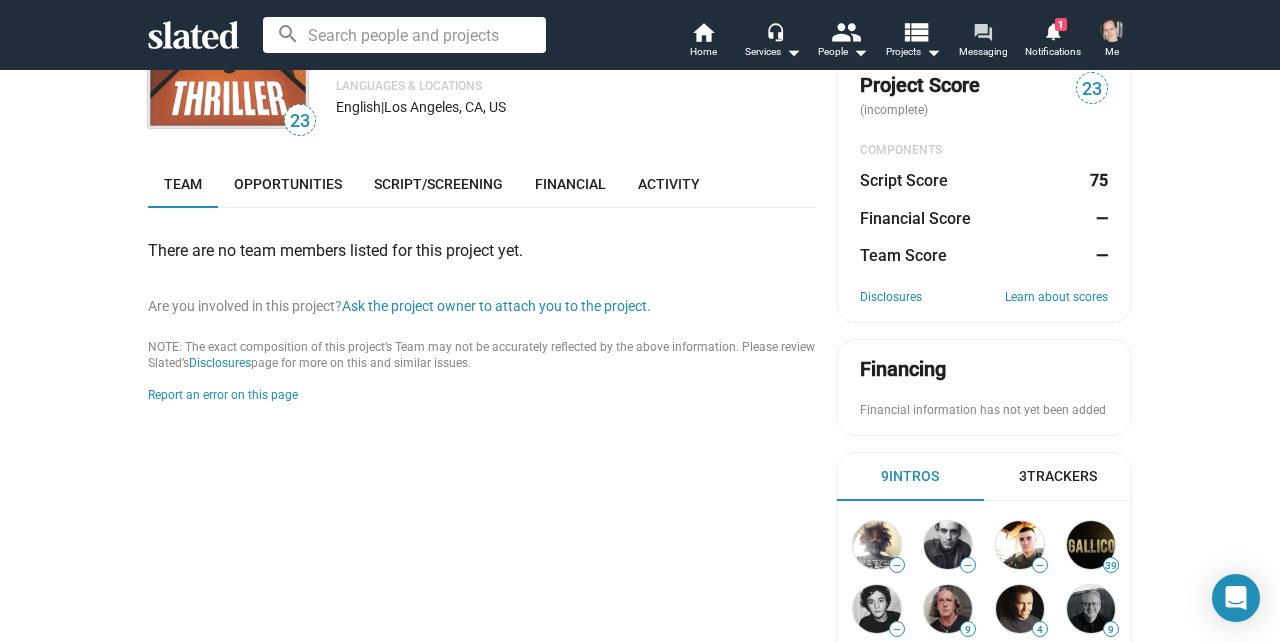 scroll, scrollTop: 142, scrollLeft: 0, axis: vertical 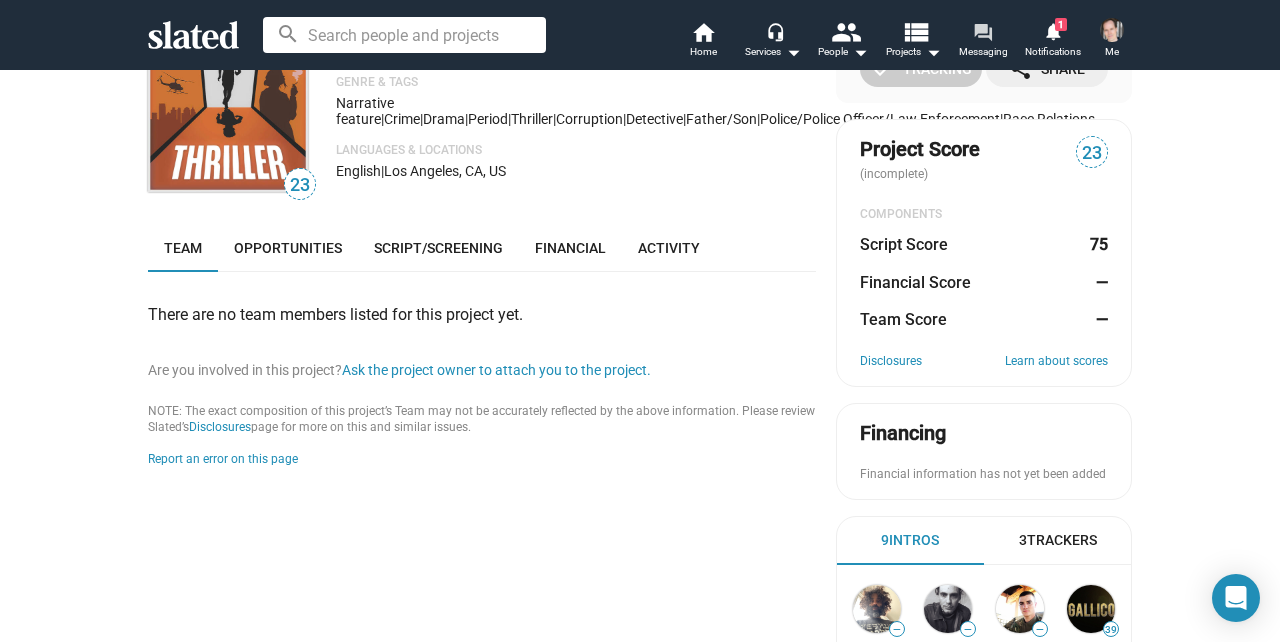 click on "forum" at bounding box center (982, 31) 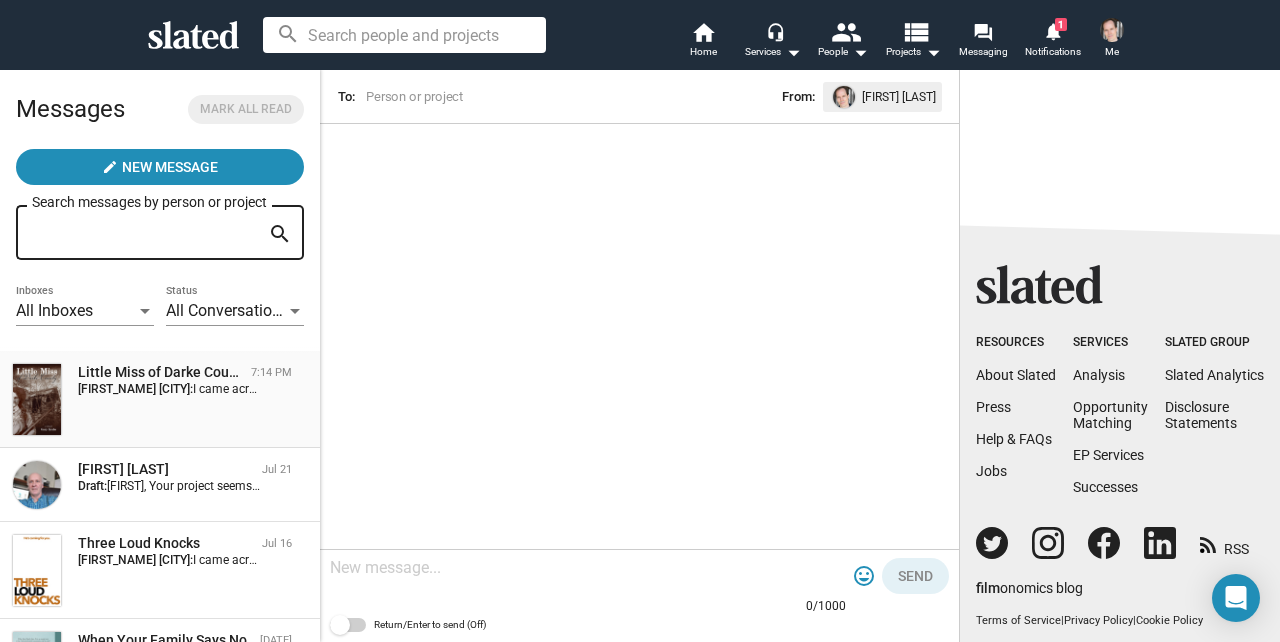 click on "[CITY], [STATE], [COUNTRY], [COUNTRY], [FIRST] [LAST]: I came across your project on Slated, and the story intrigued me.
I don’t know if you have a director attached to your project yet, but I’d love to discuss your film with you to see if I might be a good fit.
I have directed six features, three of which I also wrote, which have landed distribution with Netflix, Paramount+, Epix, Lifetime, and more. I have also written and directed an array of shorts, pilots, and web series, and my award-winning scripts have been optioned by top production companies.
Here is a link to my reel. https://vimeo.com/812640700
Wondering if we could find some time to chat in the next week or two.
Best,
[FIRST]" at bounding box center [160, 399] 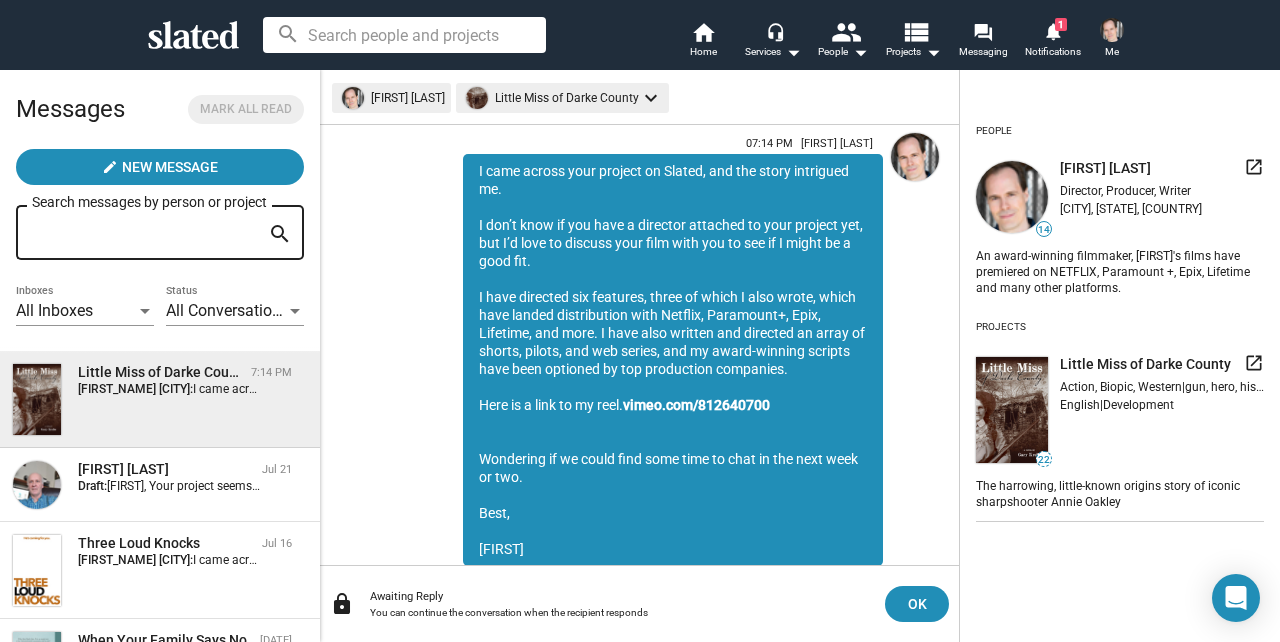 scroll, scrollTop: 94, scrollLeft: 0, axis: vertical 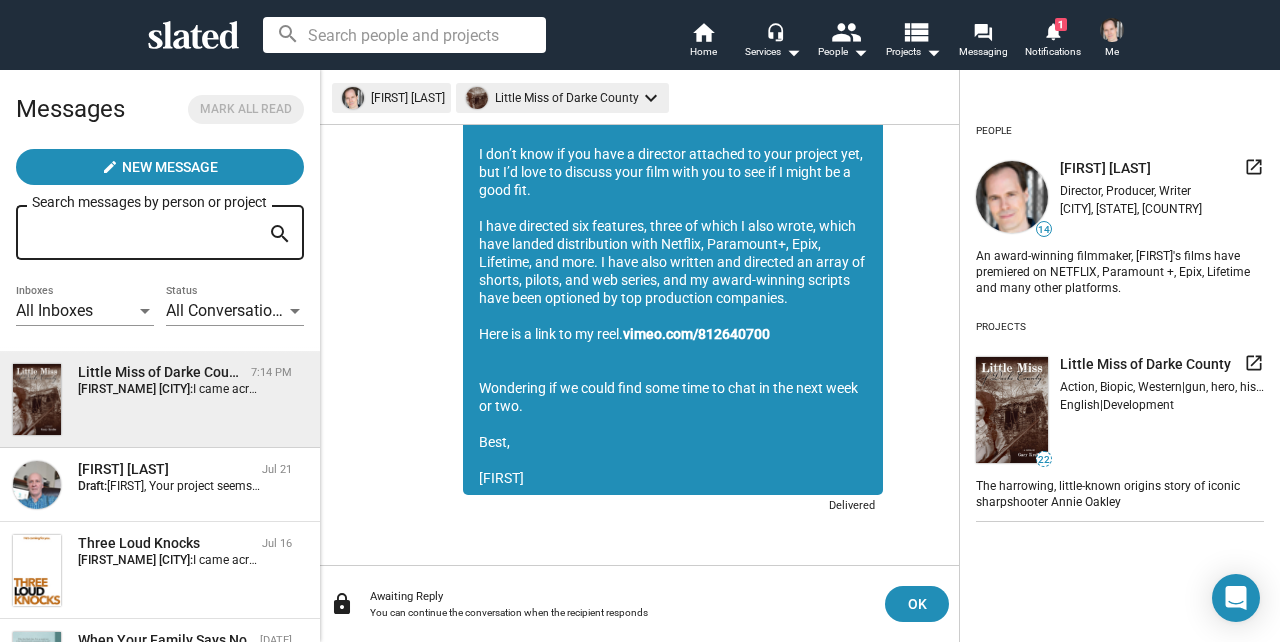 drag, startPoint x: 479, startPoint y: 176, endPoint x: 574, endPoint y: 542, distance: 378.1283 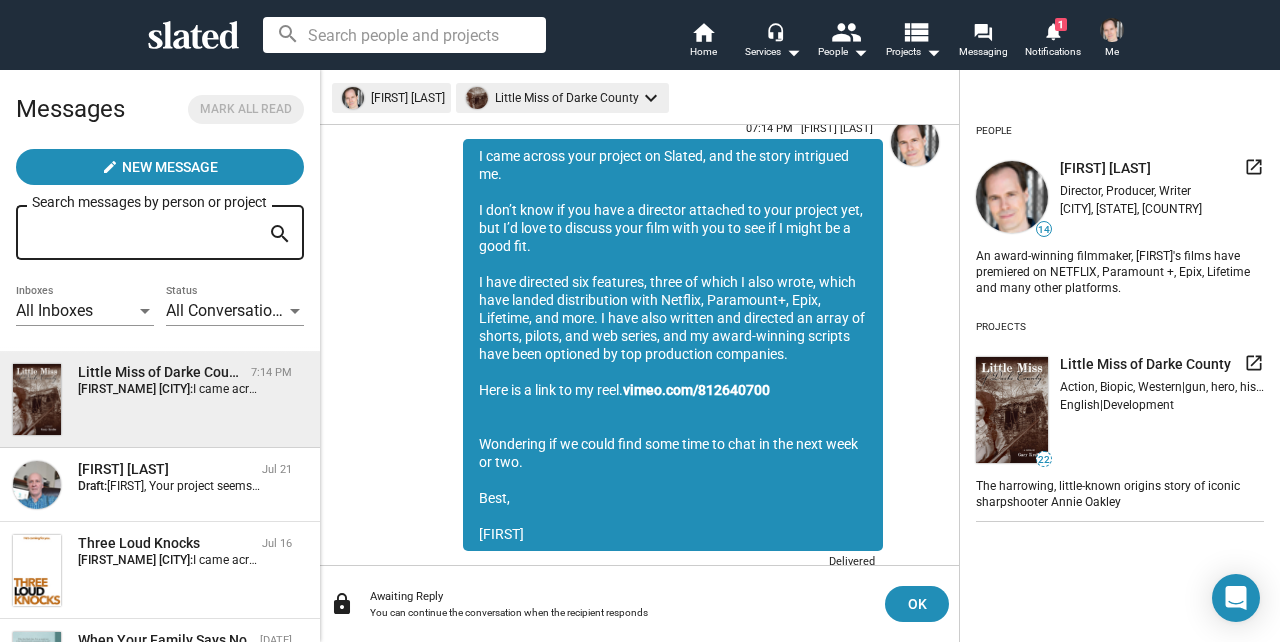 scroll, scrollTop: 109, scrollLeft: 0, axis: vertical 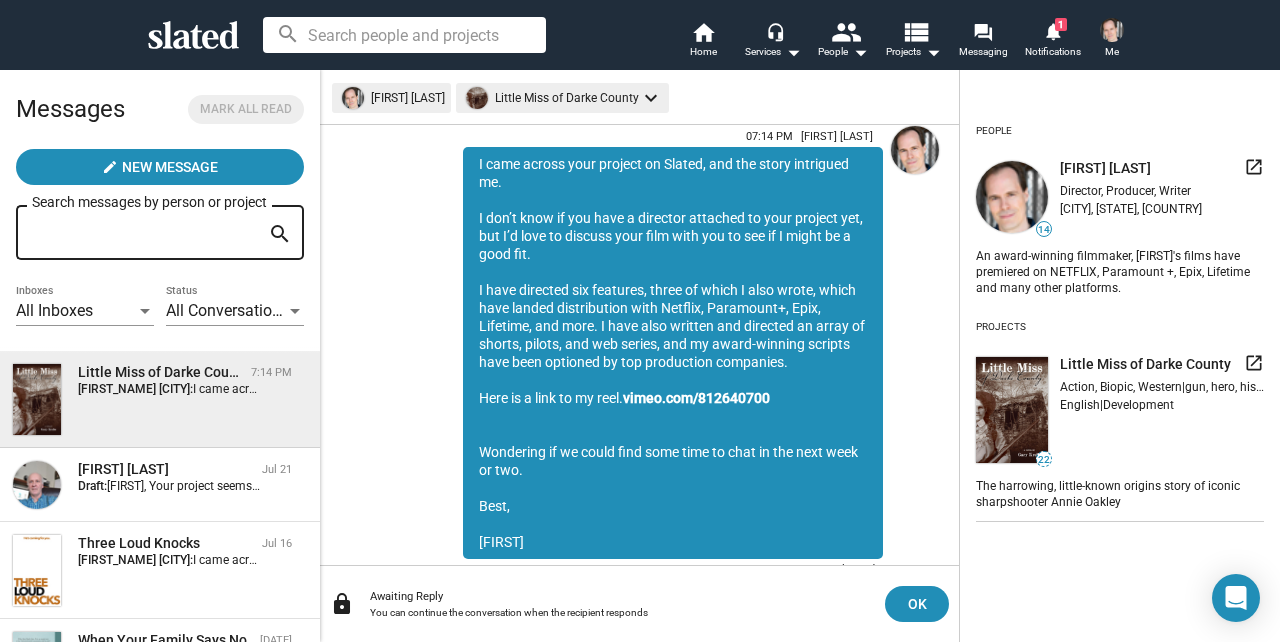 drag, startPoint x: 479, startPoint y: 162, endPoint x: 561, endPoint y: 535, distance: 381.90704 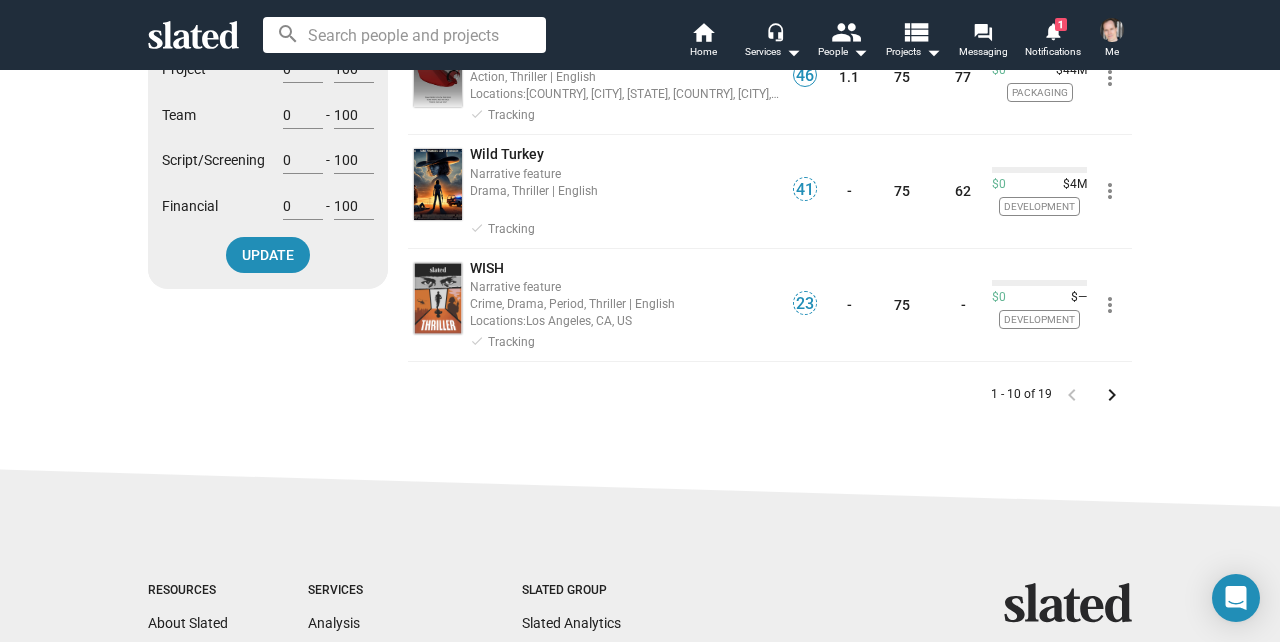 scroll, scrollTop: 985, scrollLeft: 0, axis: vertical 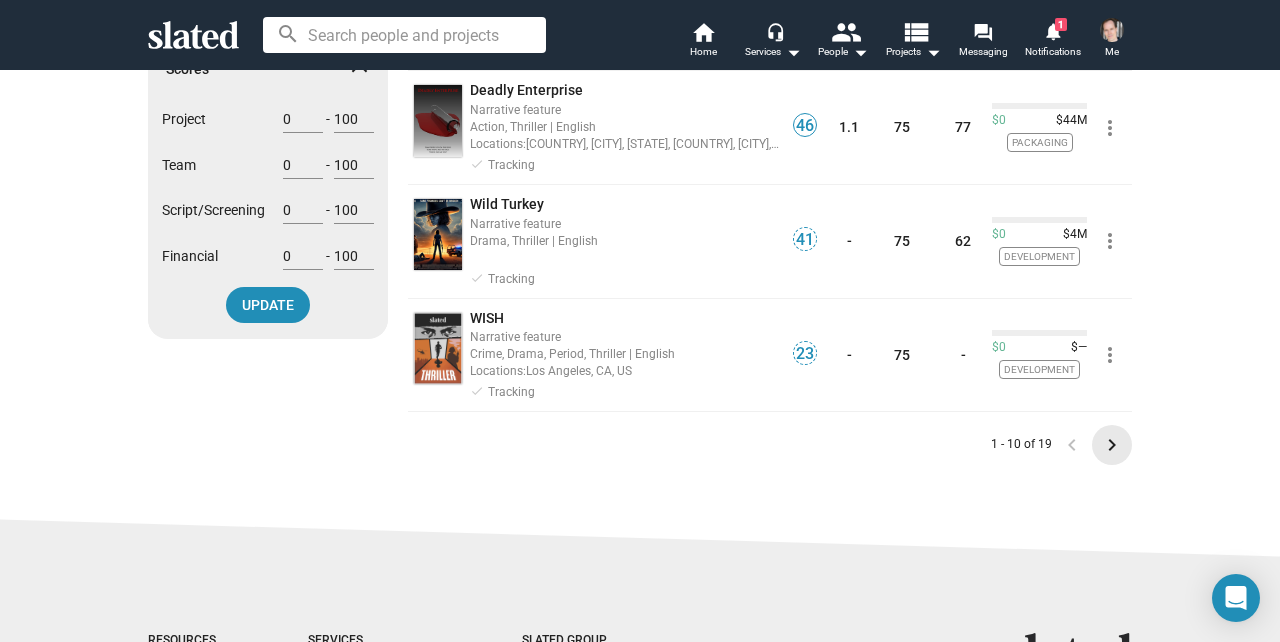 click on "keyboard_arrow_right" 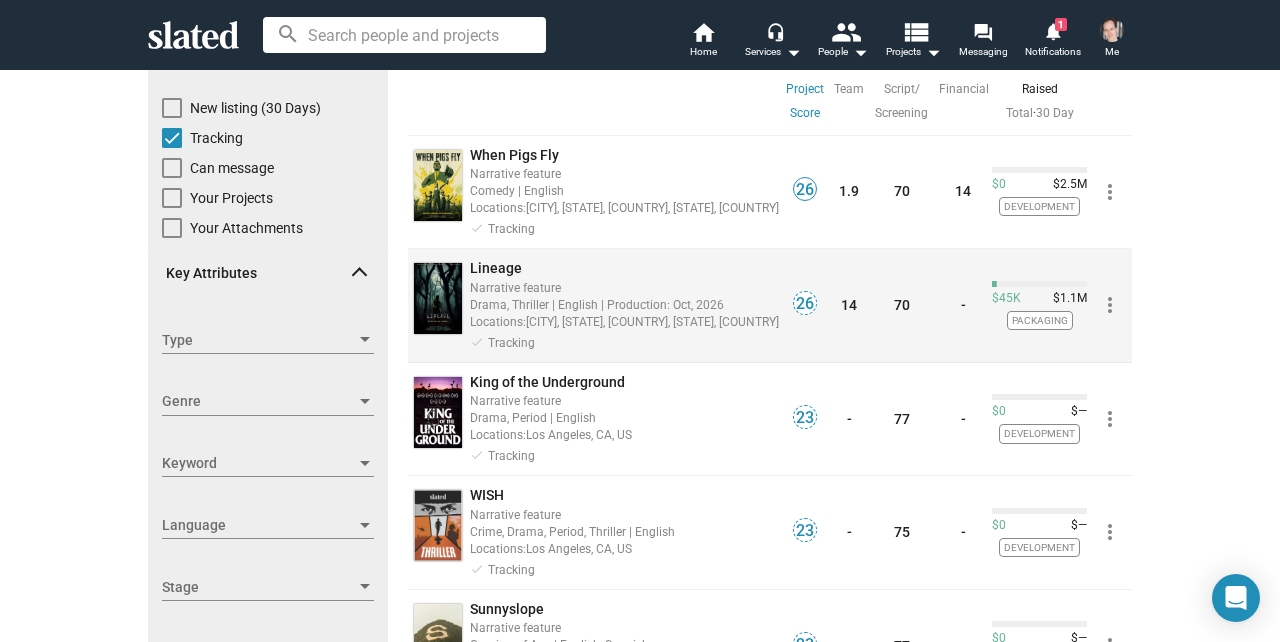 scroll, scrollTop: 153, scrollLeft: 0, axis: vertical 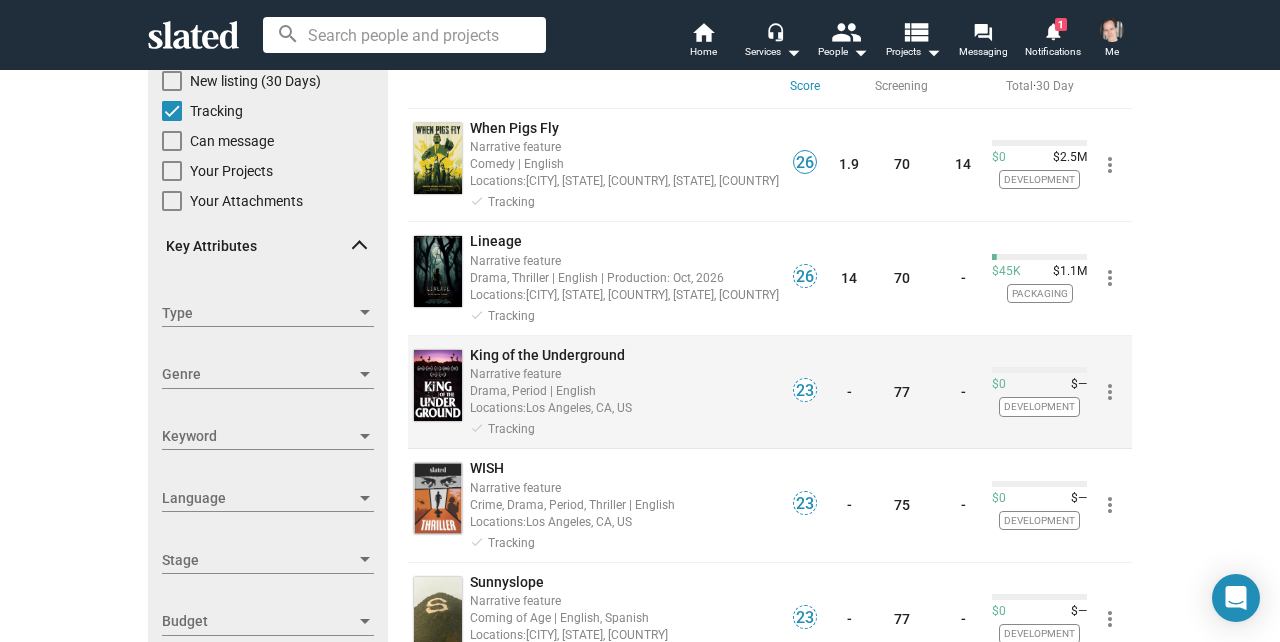 click on "Drama, Period | English" 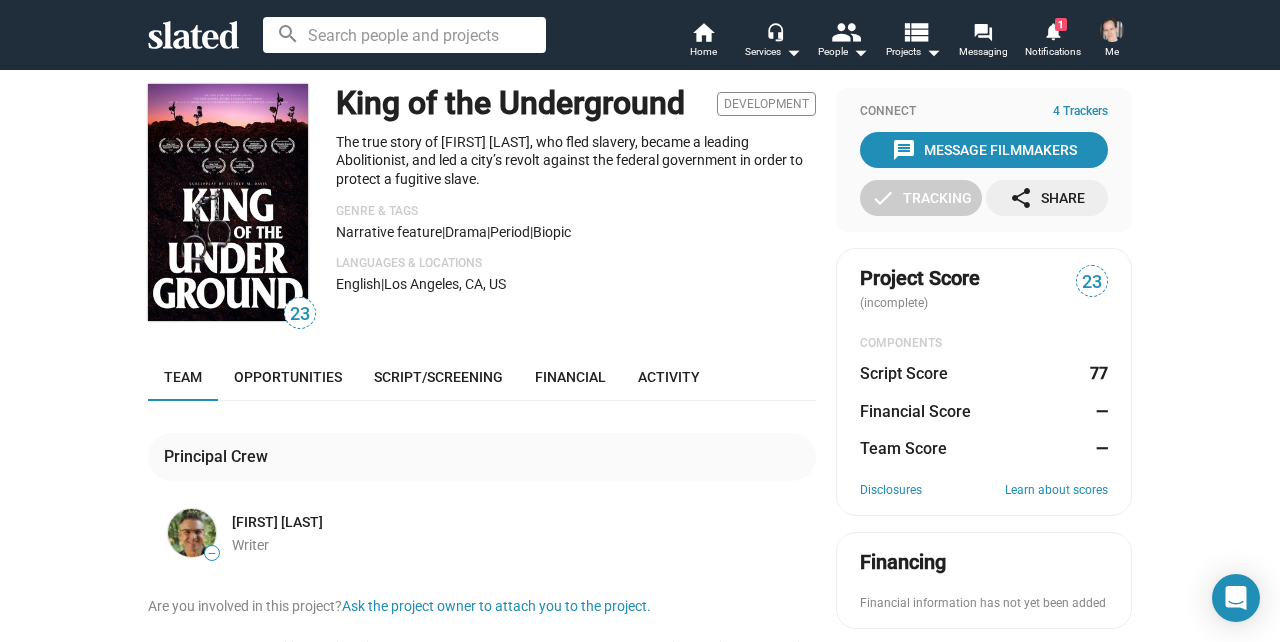 scroll, scrollTop: 0, scrollLeft: 0, axis: both 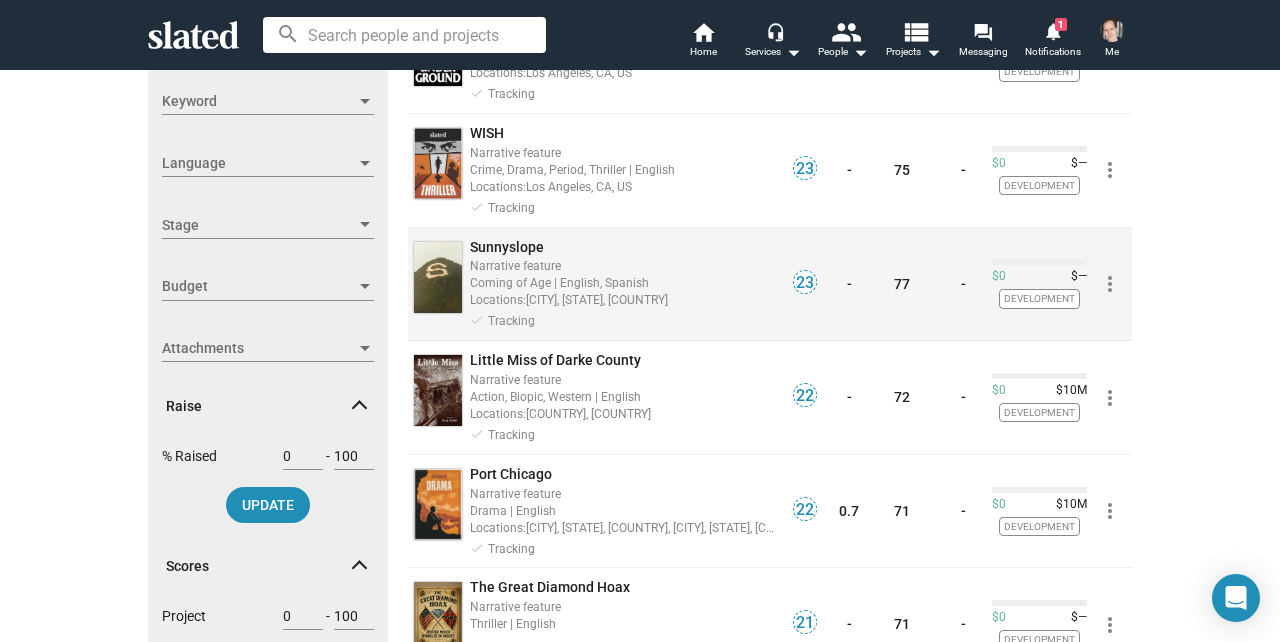 click on "Locations:  [CITY], [STATE], [COUNTRY]" 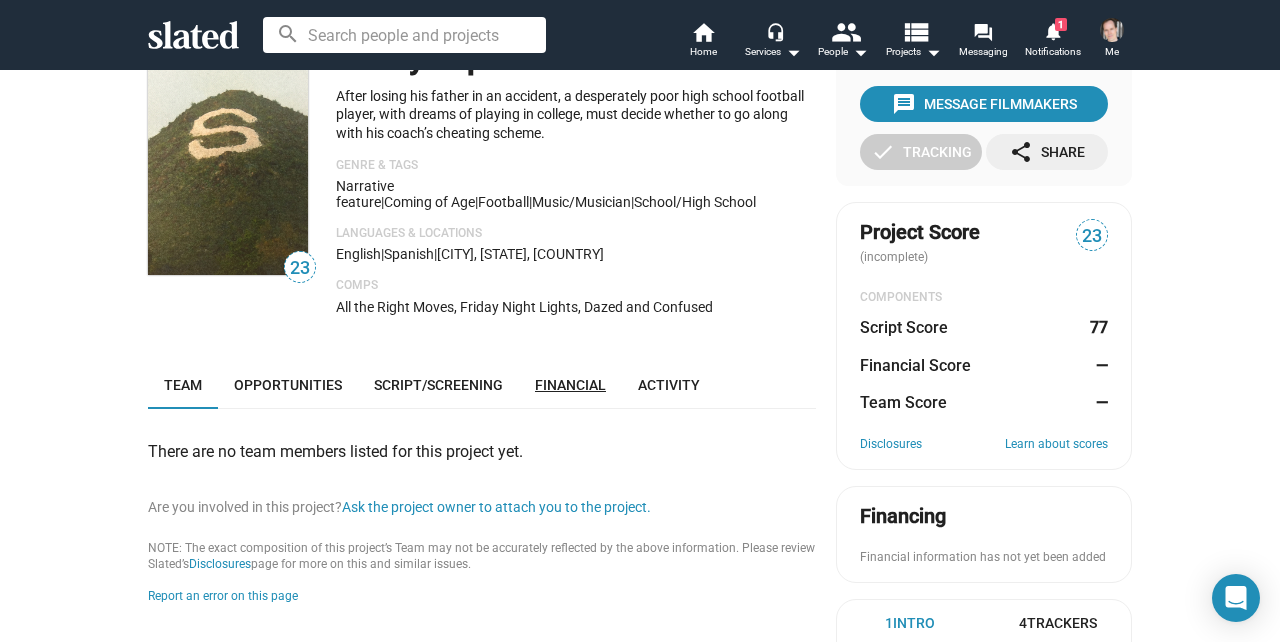 scroll, scrollTop: 60, scrollLeft: 0, axis: vertical 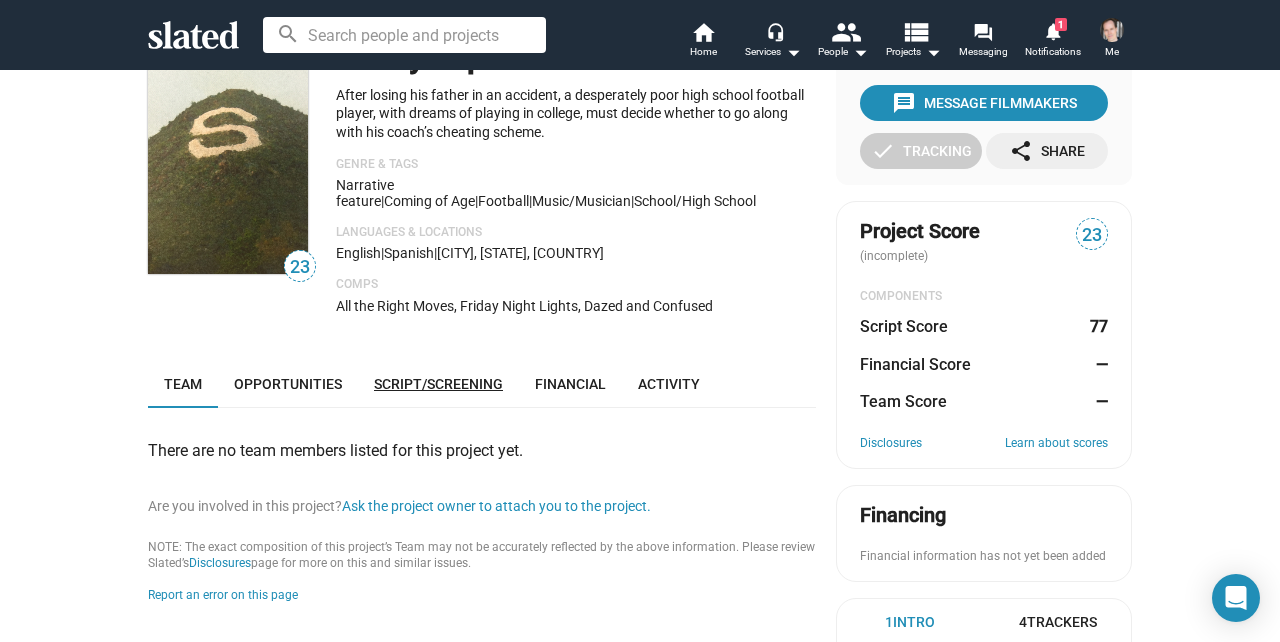 click on "Script/Screening" at bounding box center [438, 384] 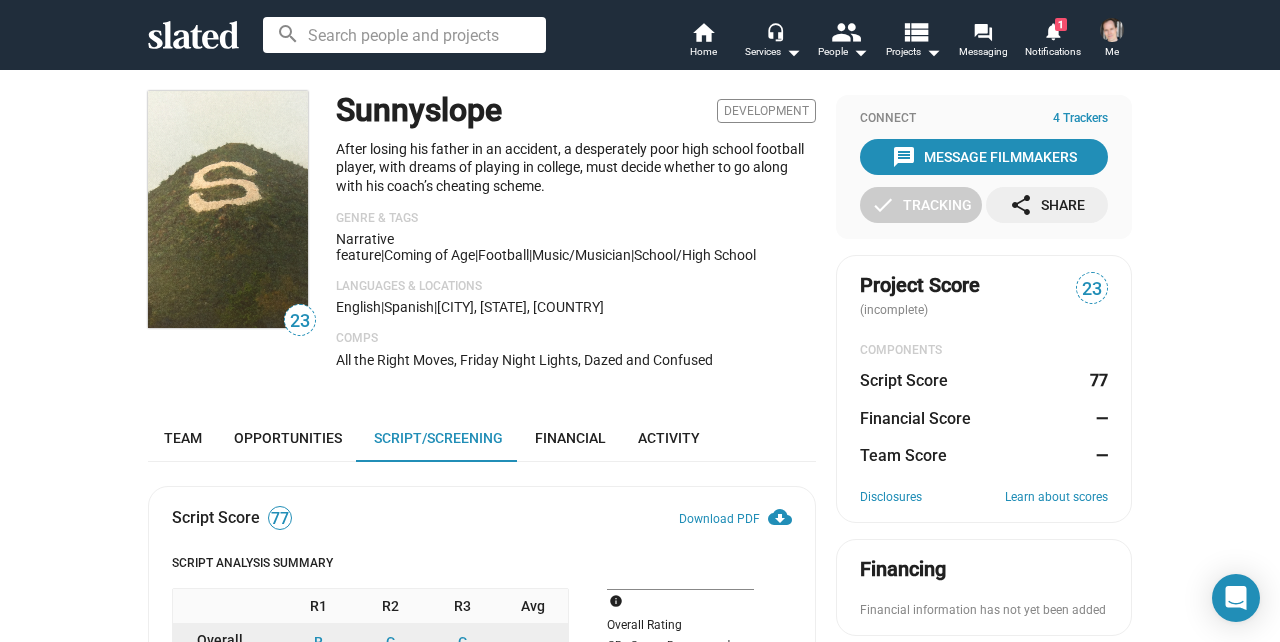 scroll, scrollTop: 0, scrollLeft: 0, axis: both 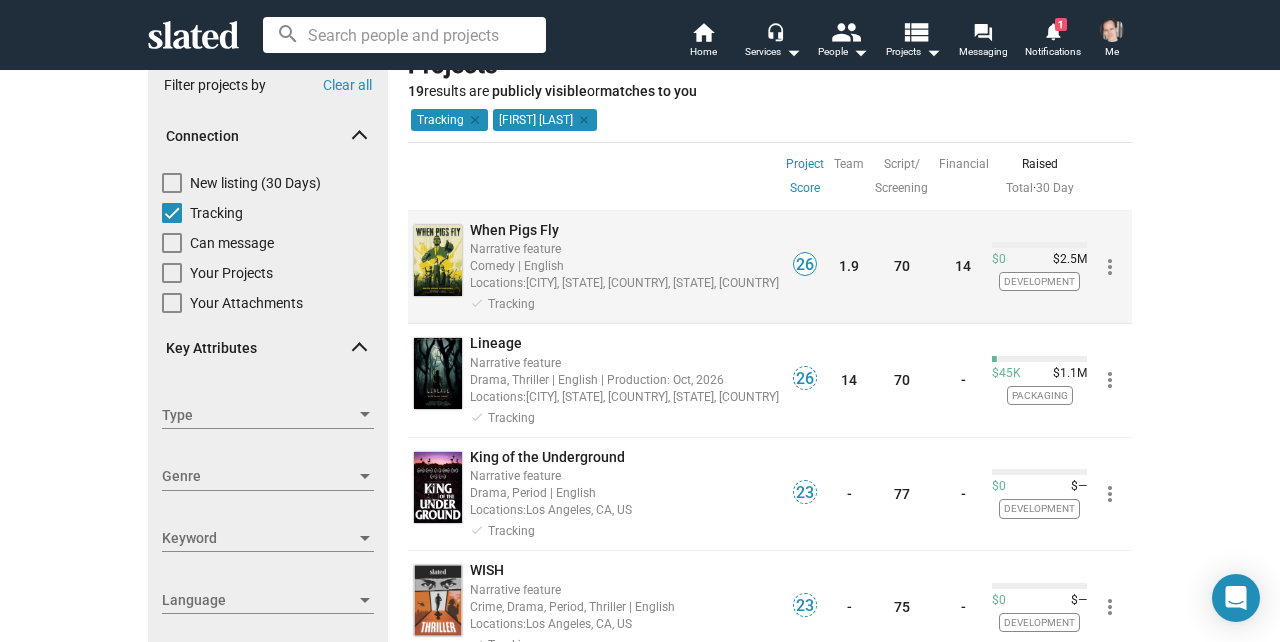 click on "Comedy | English" 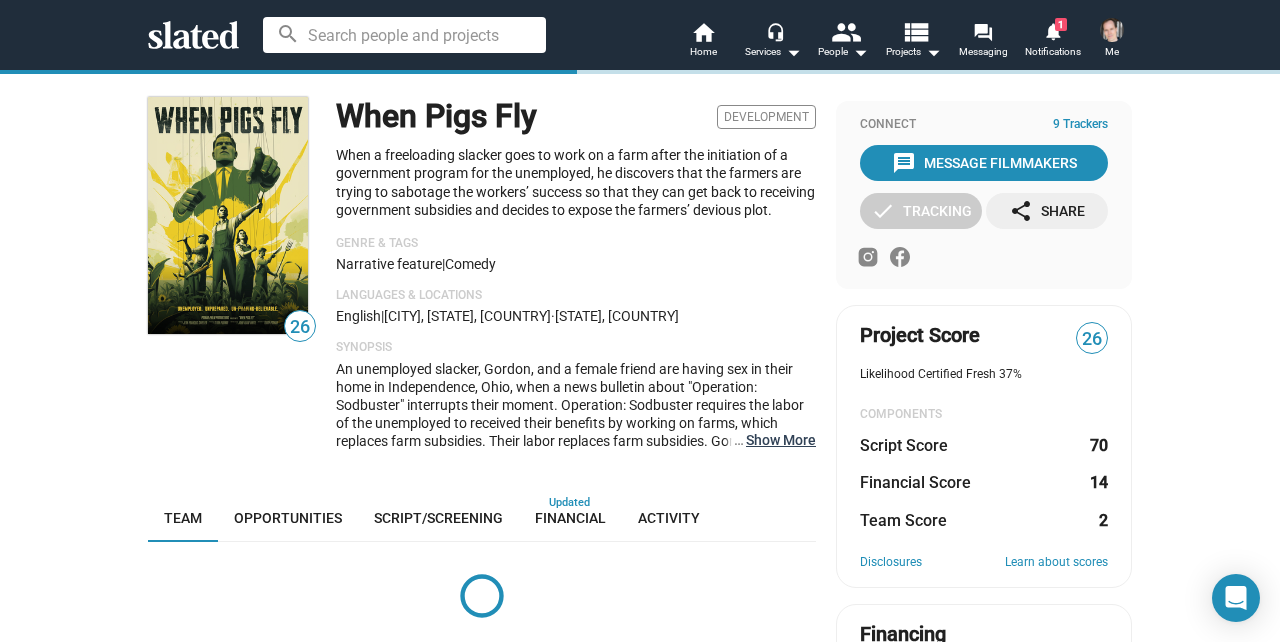 click on "… Show More" 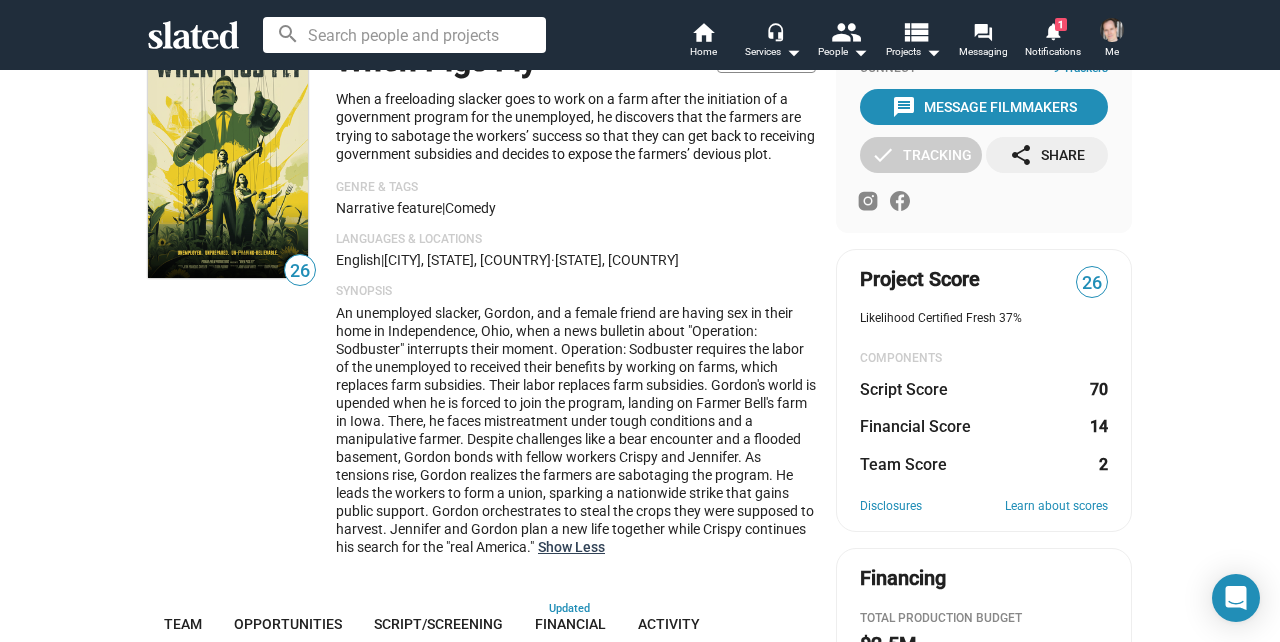 scroll, scrollTop: 0, scrollLeft: 0, axis: both 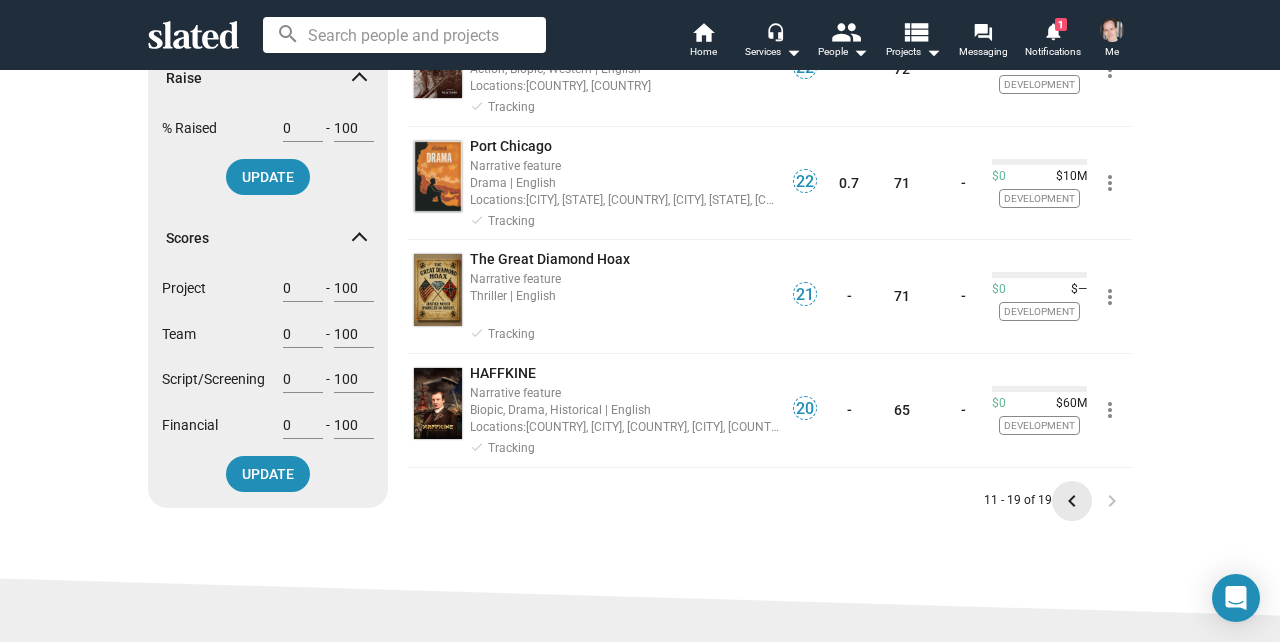 click on "keyboard_arrow_left" 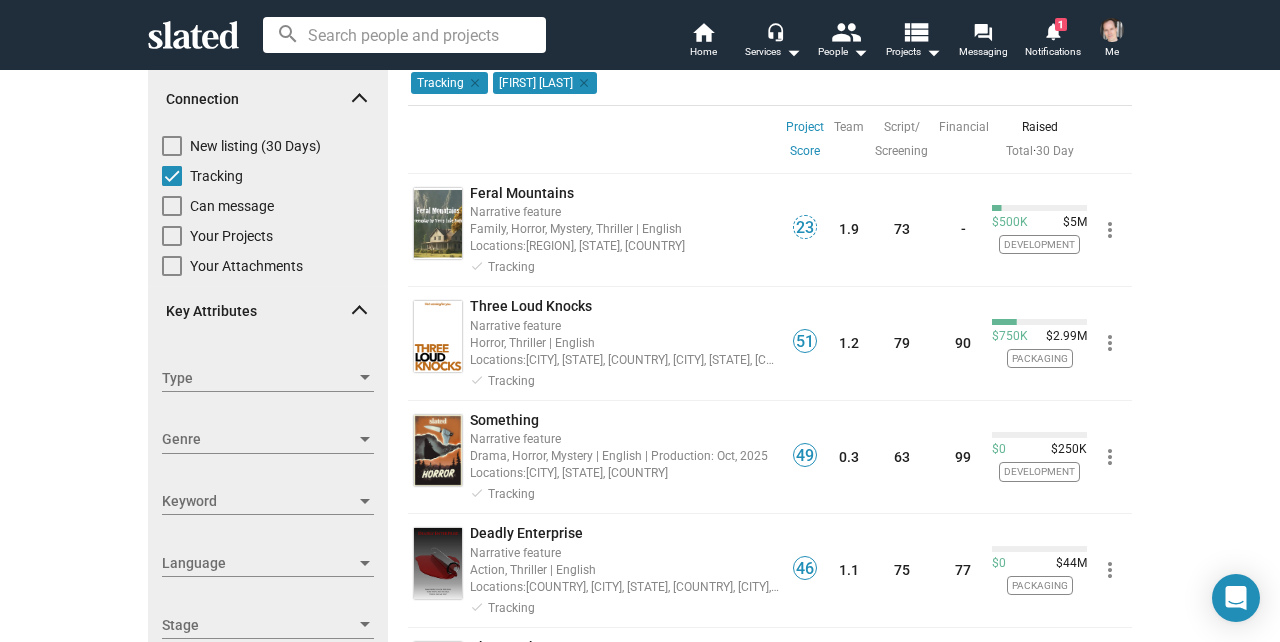 scroll, scrollTop: 87, scrollLeft: 0, axis: vertical 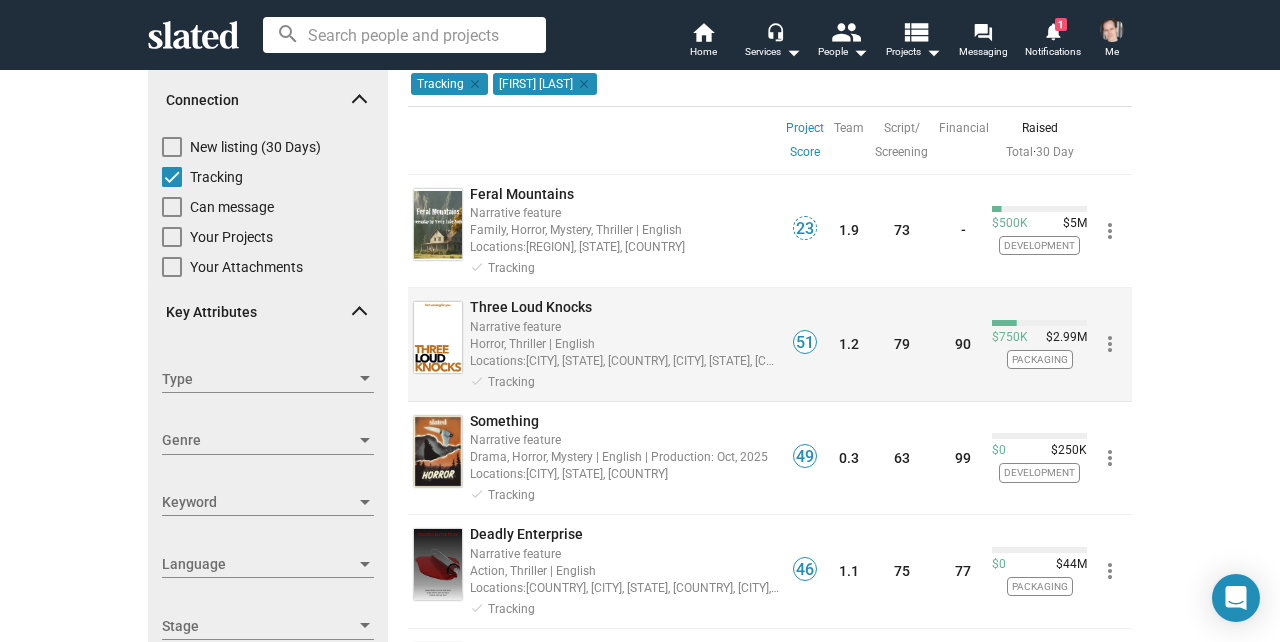click on "Narrative feature" 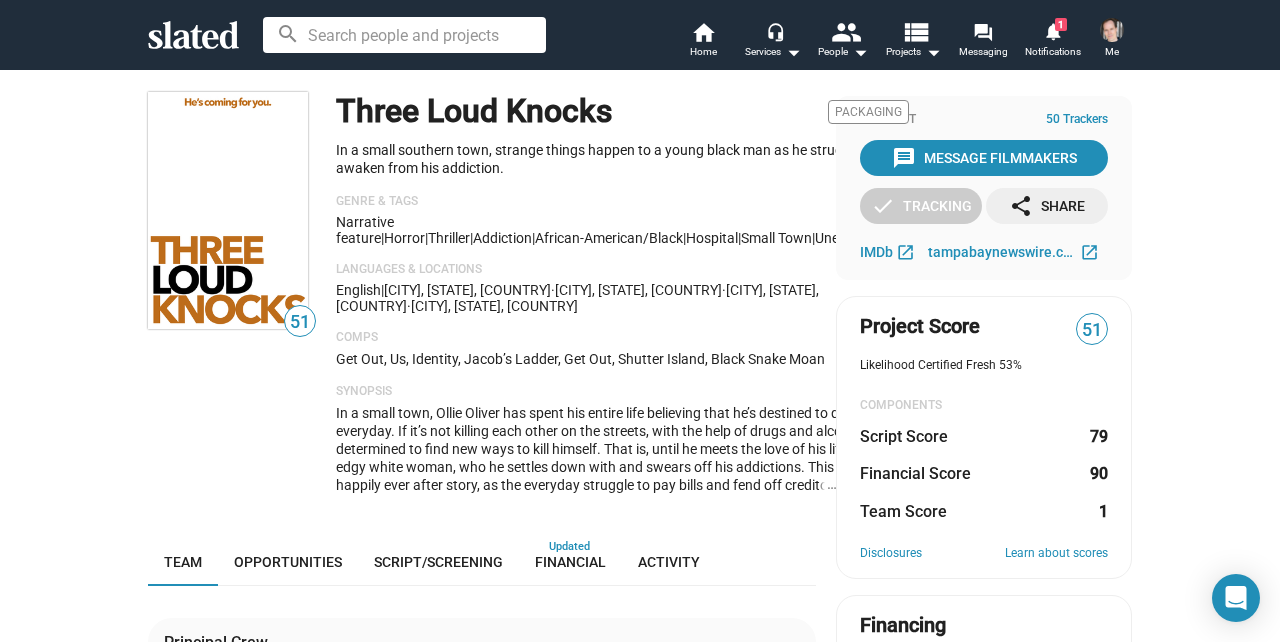 scroll, scrollTop: 0, scrollLeft: 0, axis: both 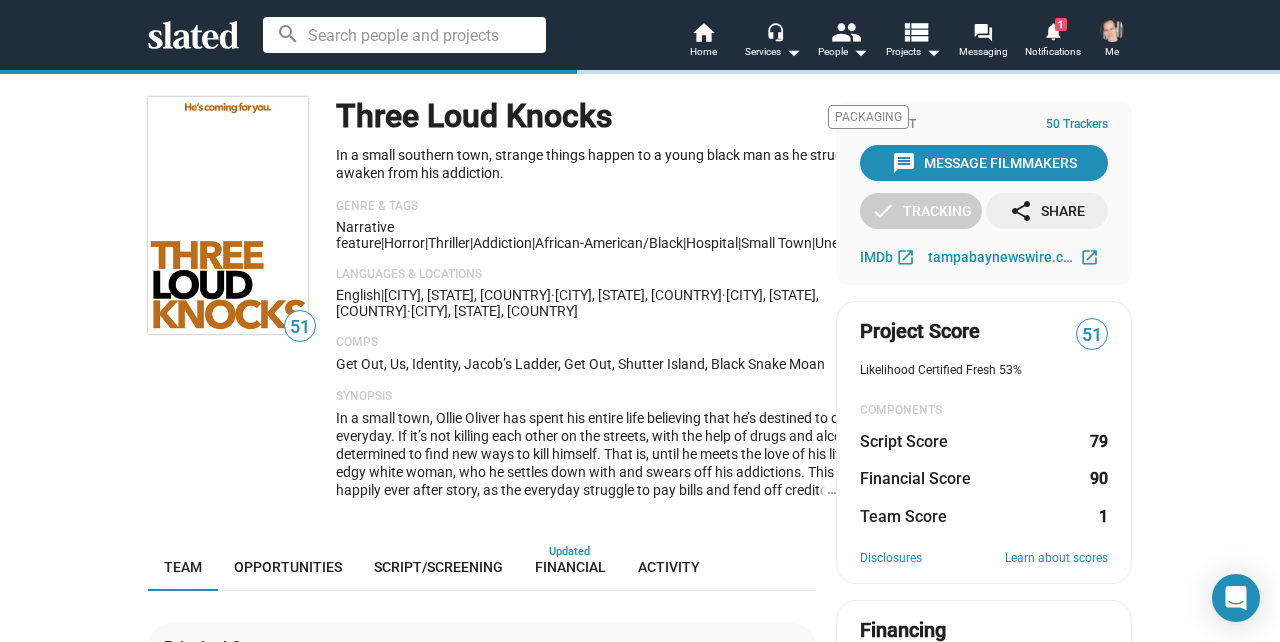 click on "… Show More" 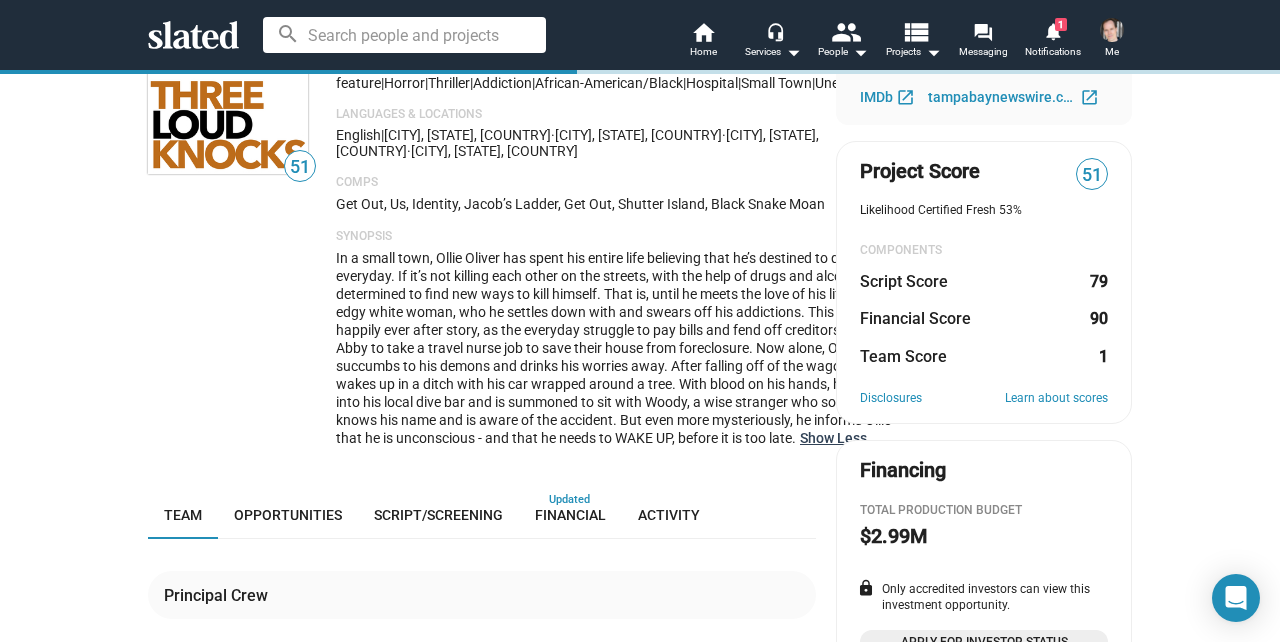 scroll, scrollTop: 165, scrollLeft: 0, axis: vertical 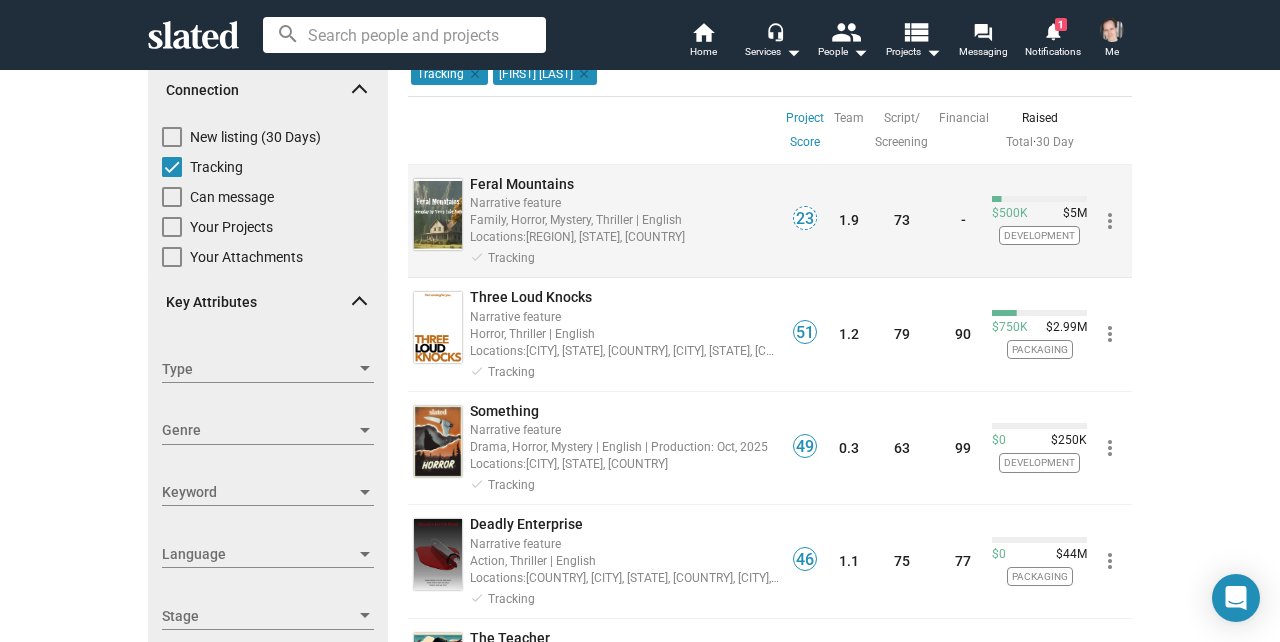 click on "Narrative feature" 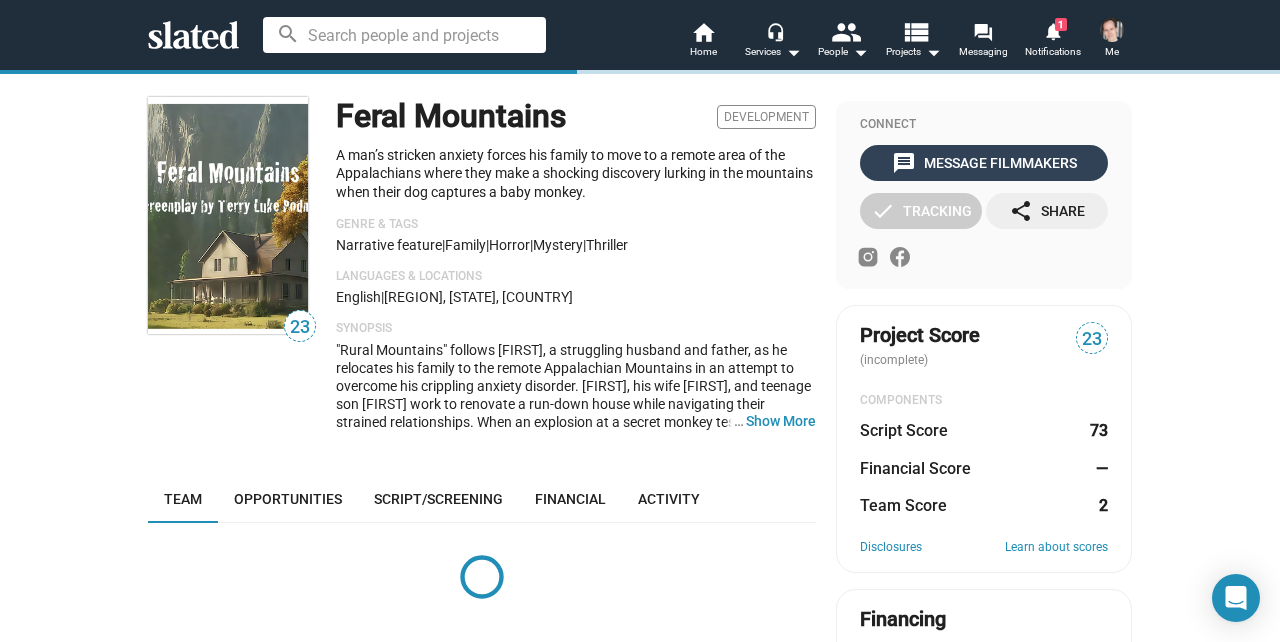 click on "message  Message Filmmakers" 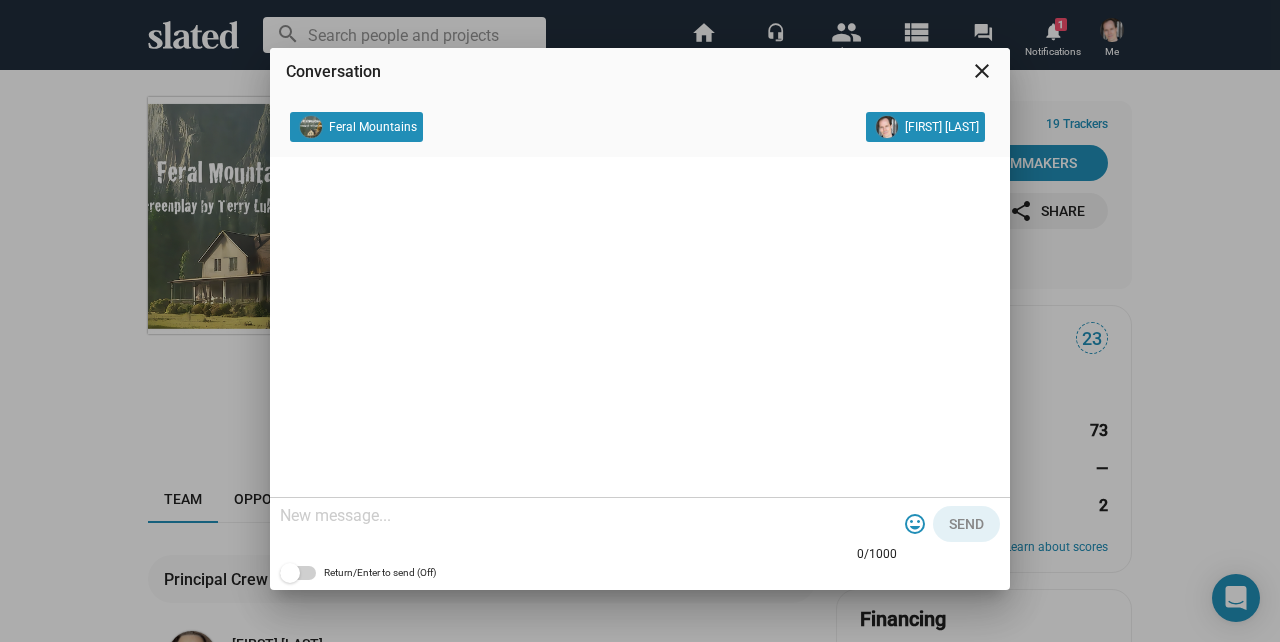 click on "close" at bounding box center [982, 71] 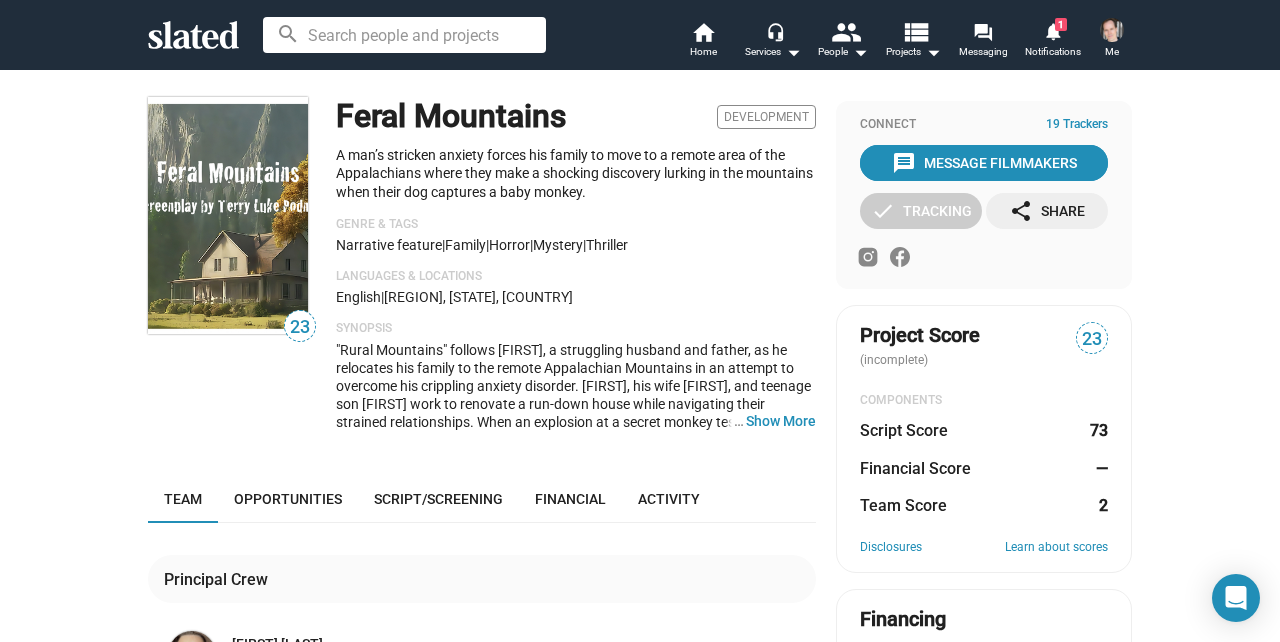 scroll, scrollTop: 7, scrollLeft: 0, axis: vertical 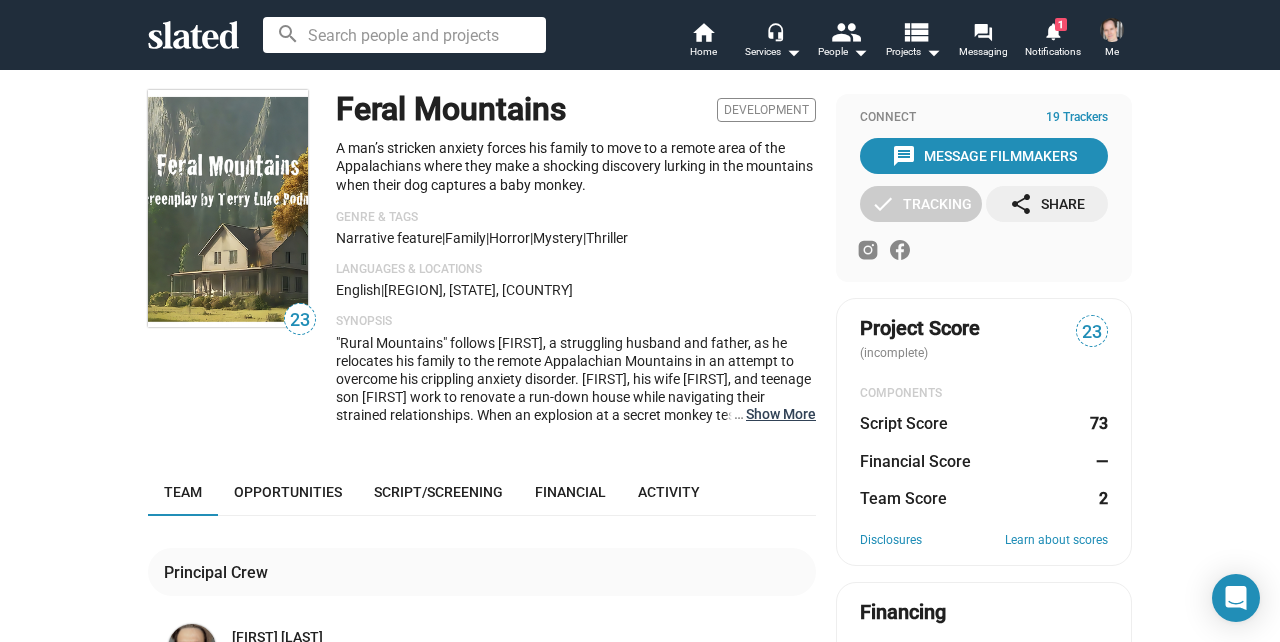 click on "… Show More" 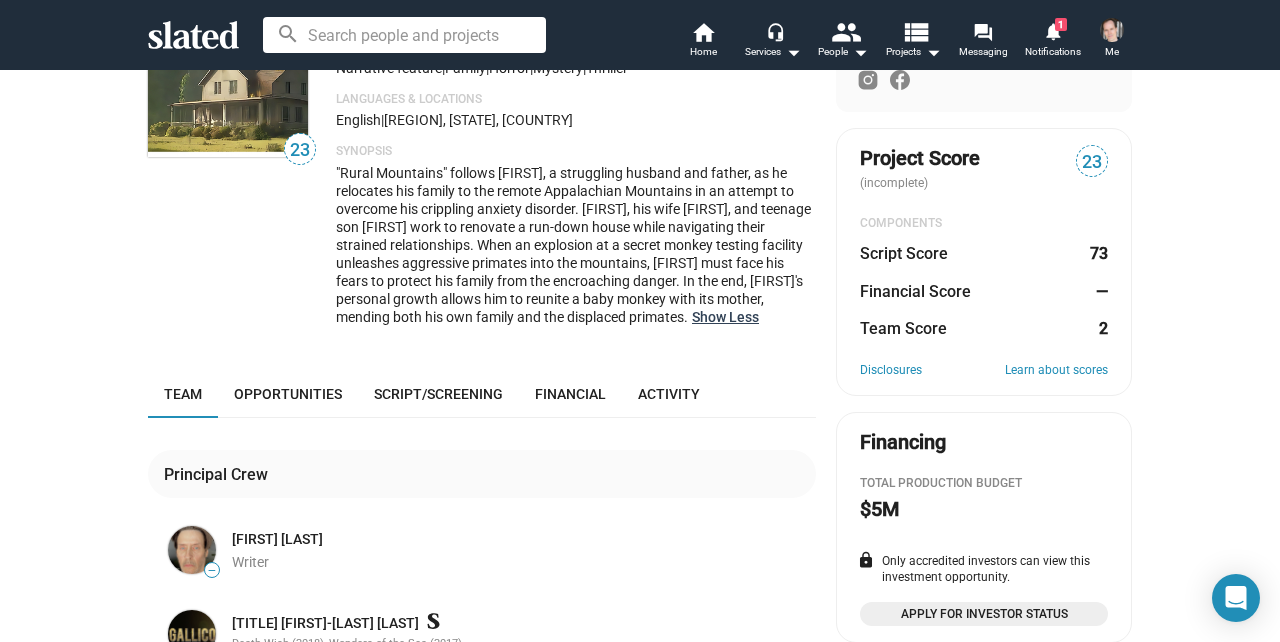 scroll, scrollTop: 0, scrollLeft: 0, axis: both 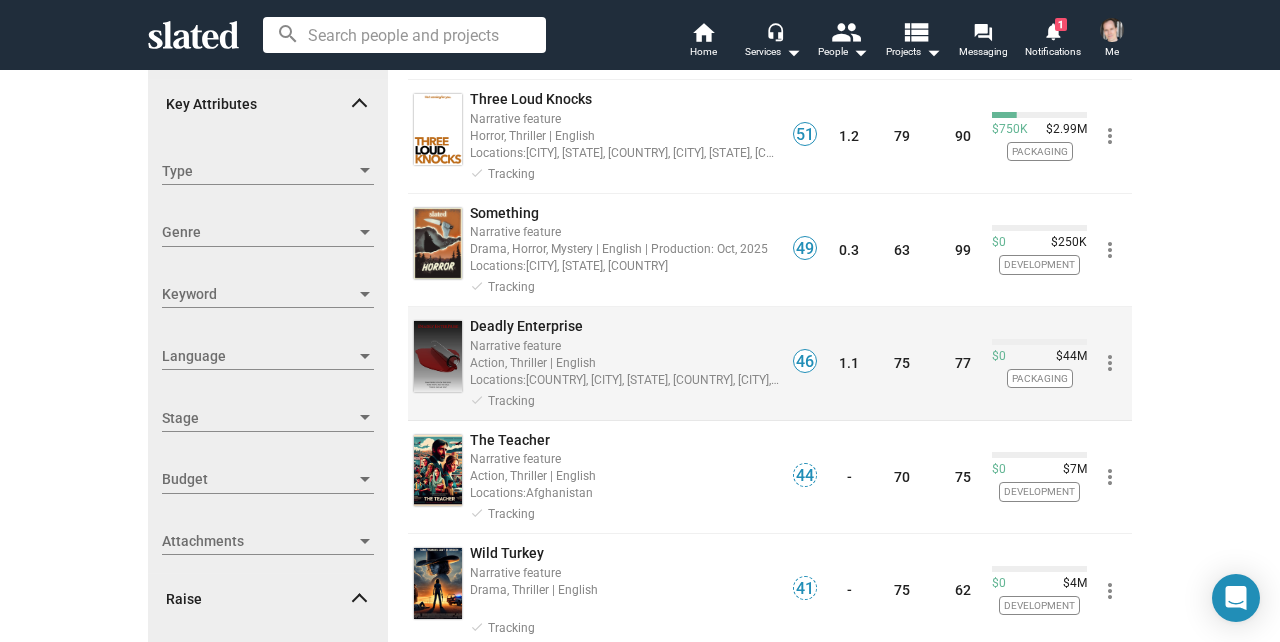 click on "Narrative feature" 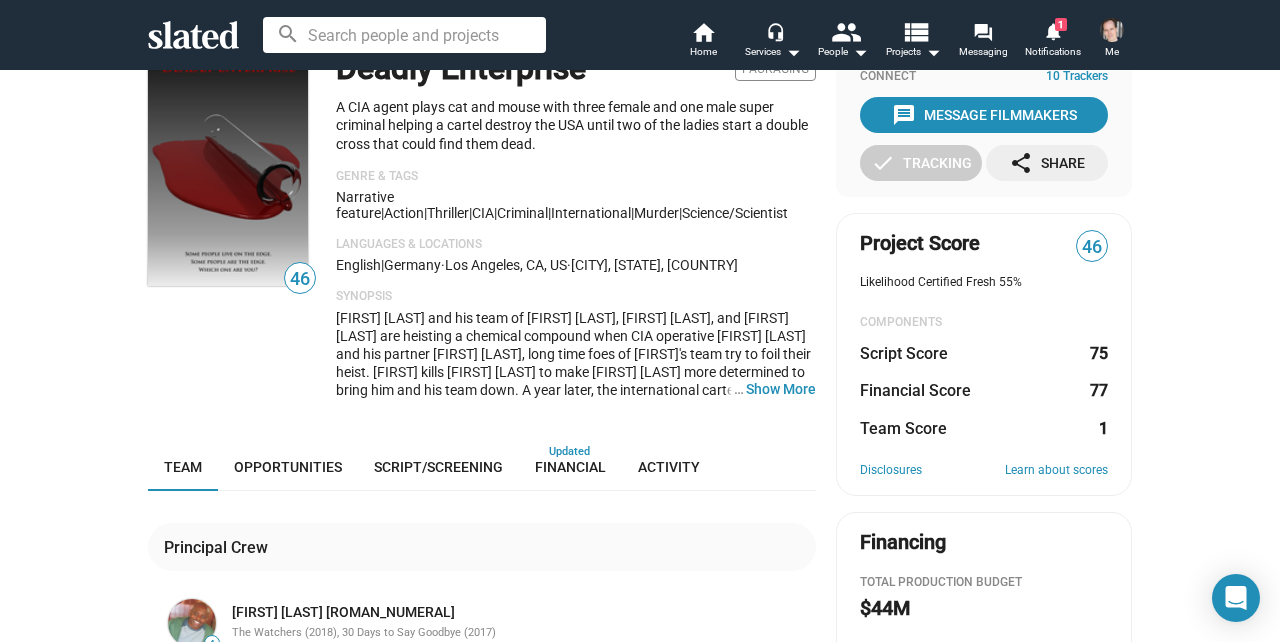 scroll, scrollTop: 90, scrollLeft: 0, axis: vertical 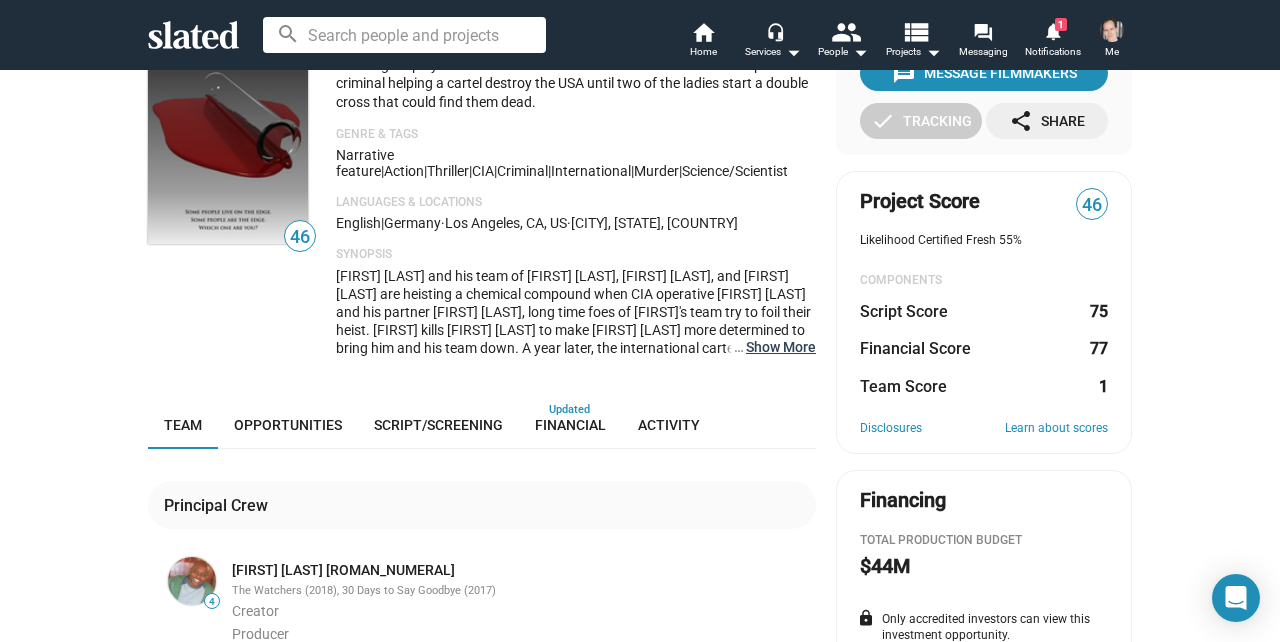 click on "… Show More" 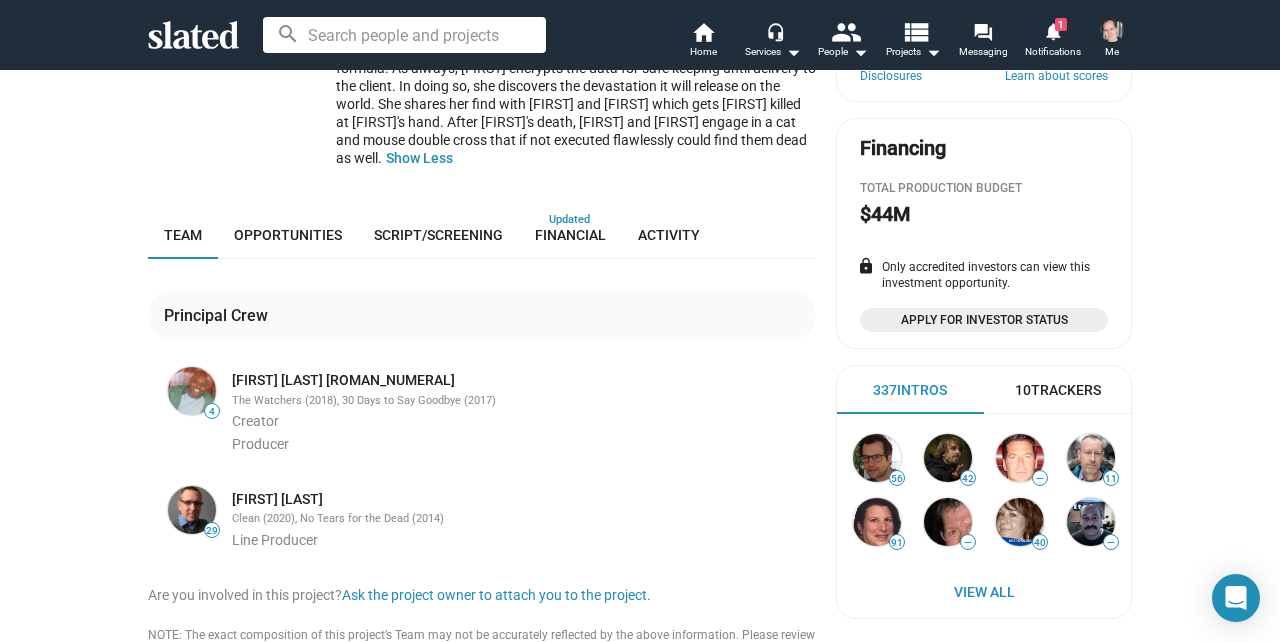 scroll, scrollTop: 446, scrollLeft: 0, axis: vertical 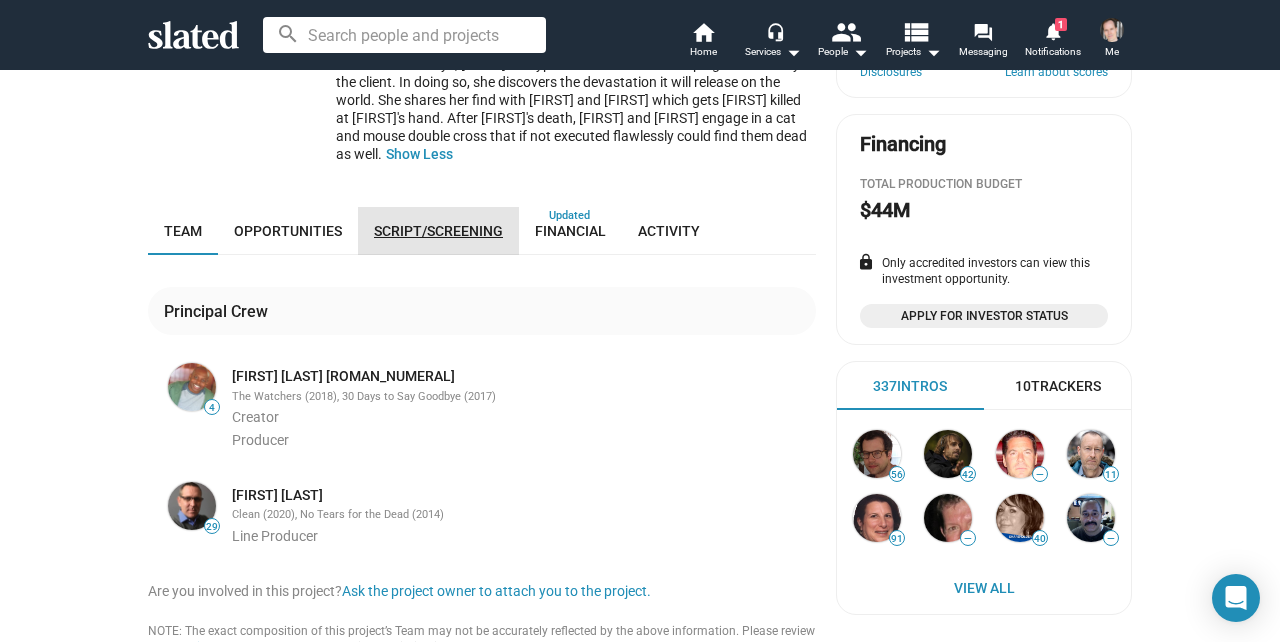 click on "Script/Screening" at bounding box center [438, 231] 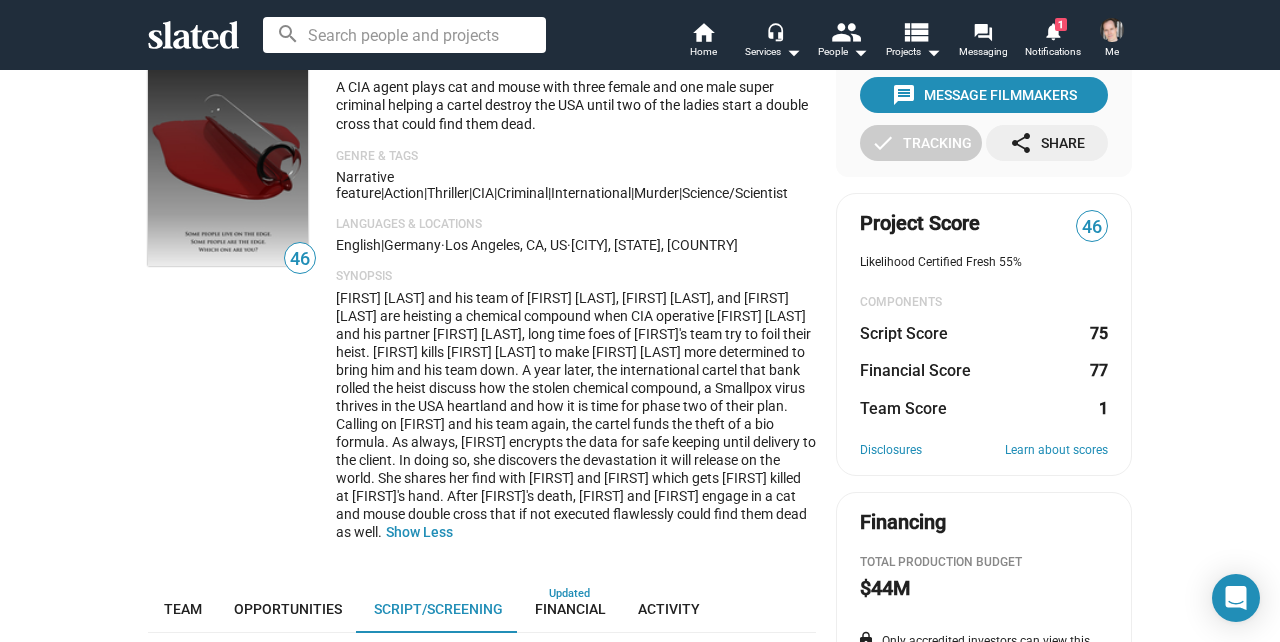 scroll, scrollTop: 0, scrollLeft: 0, axis: both 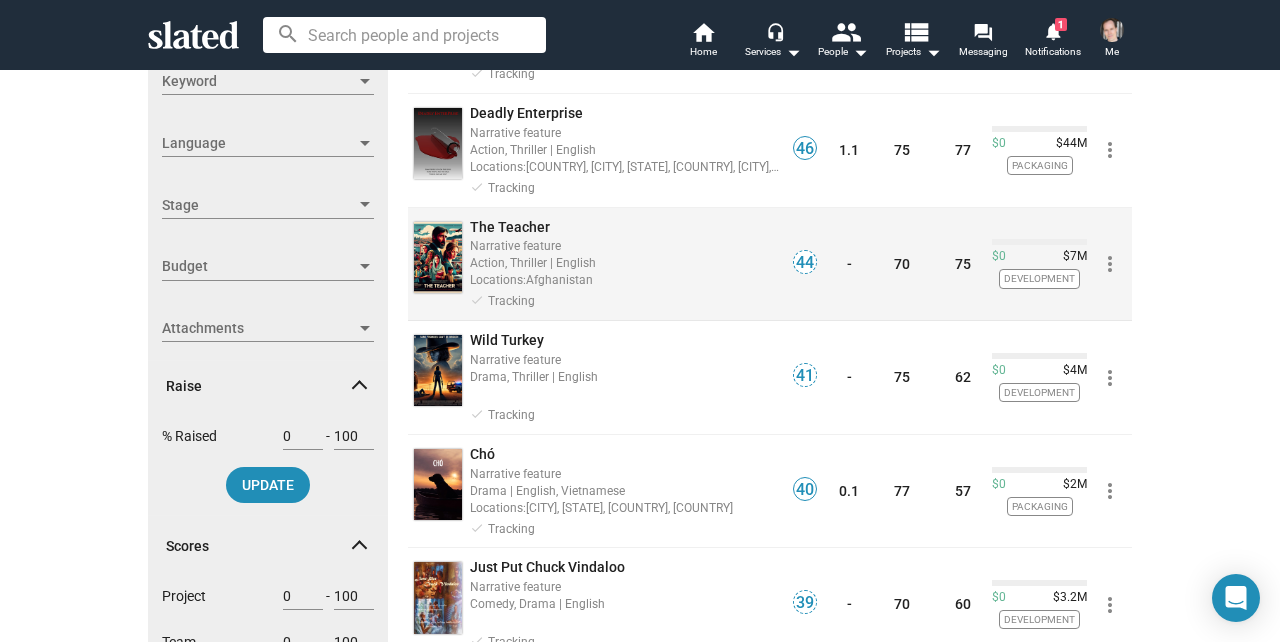 click on "Locations:" 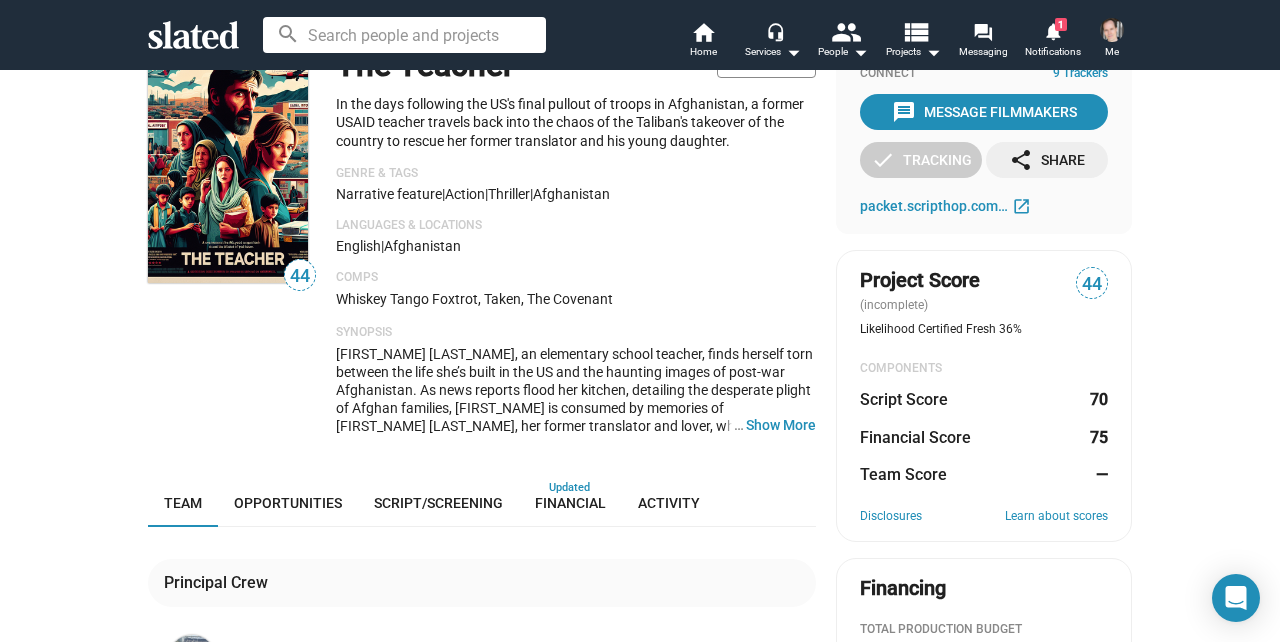 scroll, scrollTop: 57, scrollLeft: 0, axis: vertical 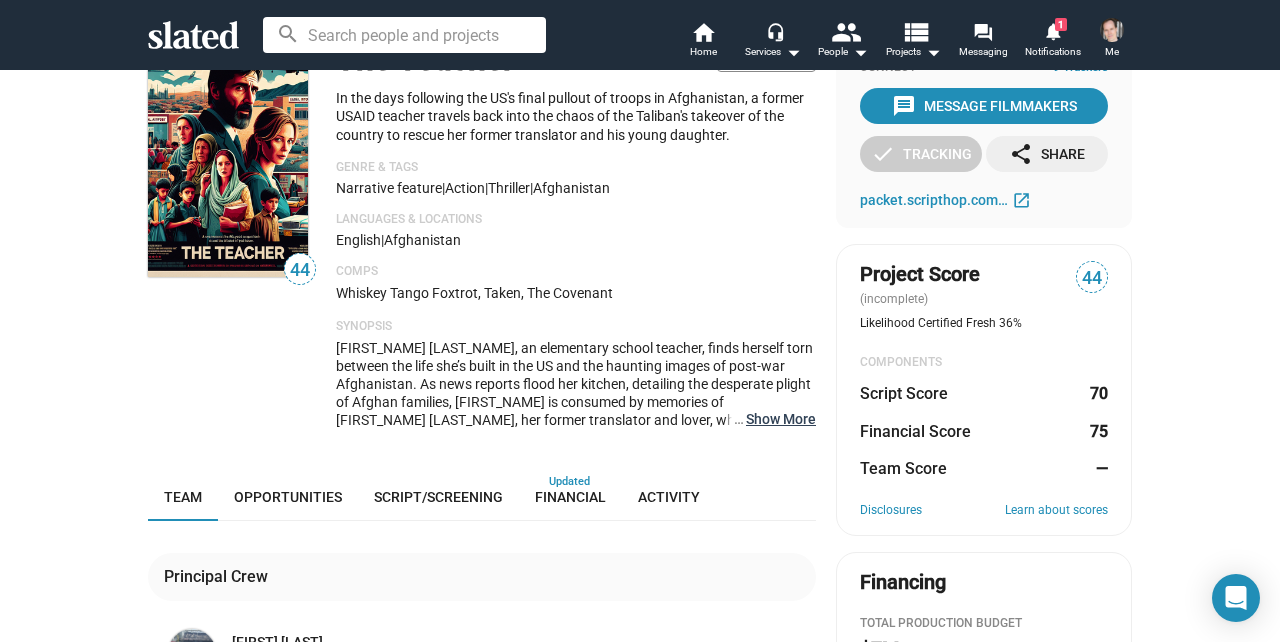 click on "… Show More" 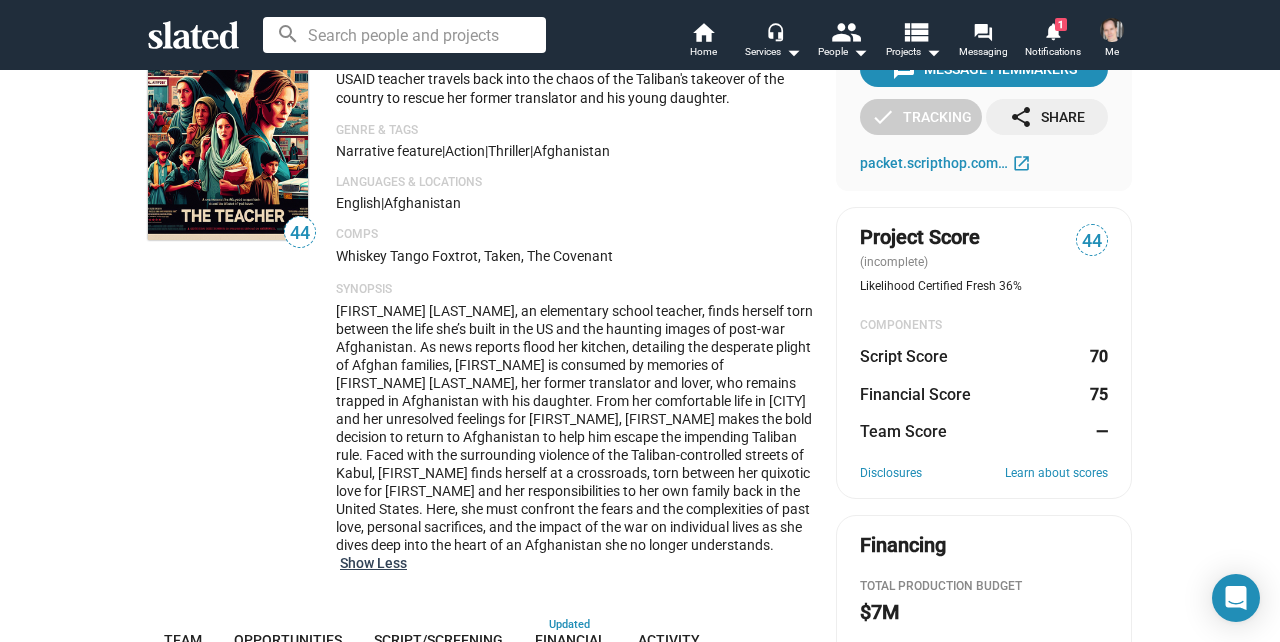 scroll, scrollTop: 0, scrollLeft: 0, axis: both 